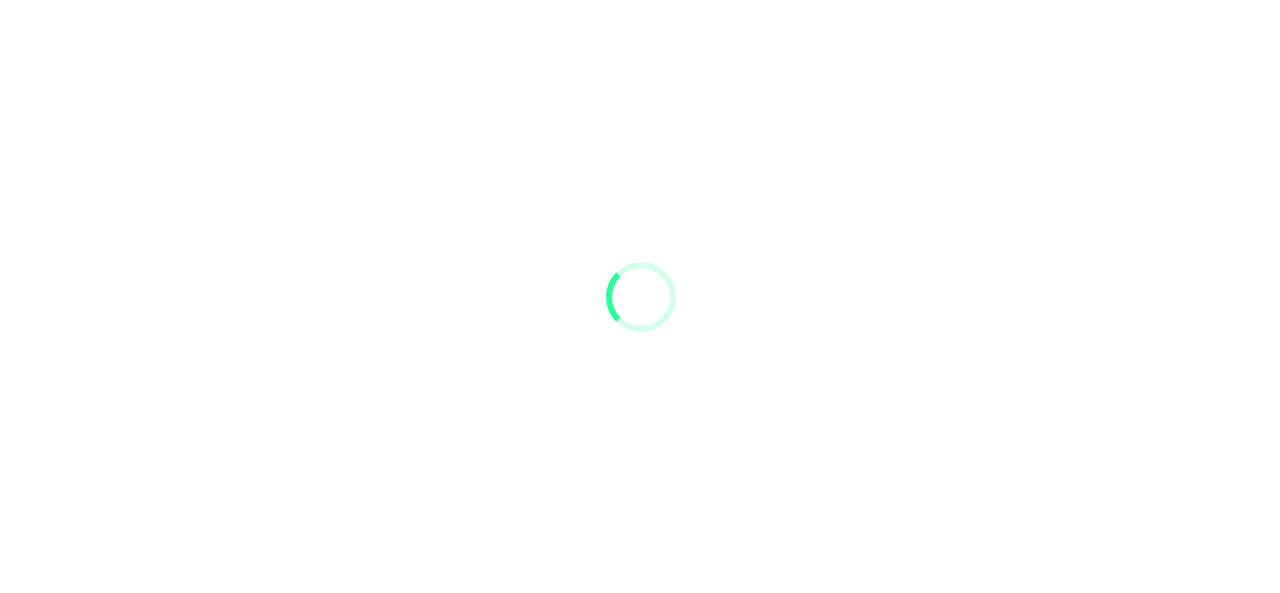 scroll, scrollTop: 0, scrollLeft: 0, axis: both 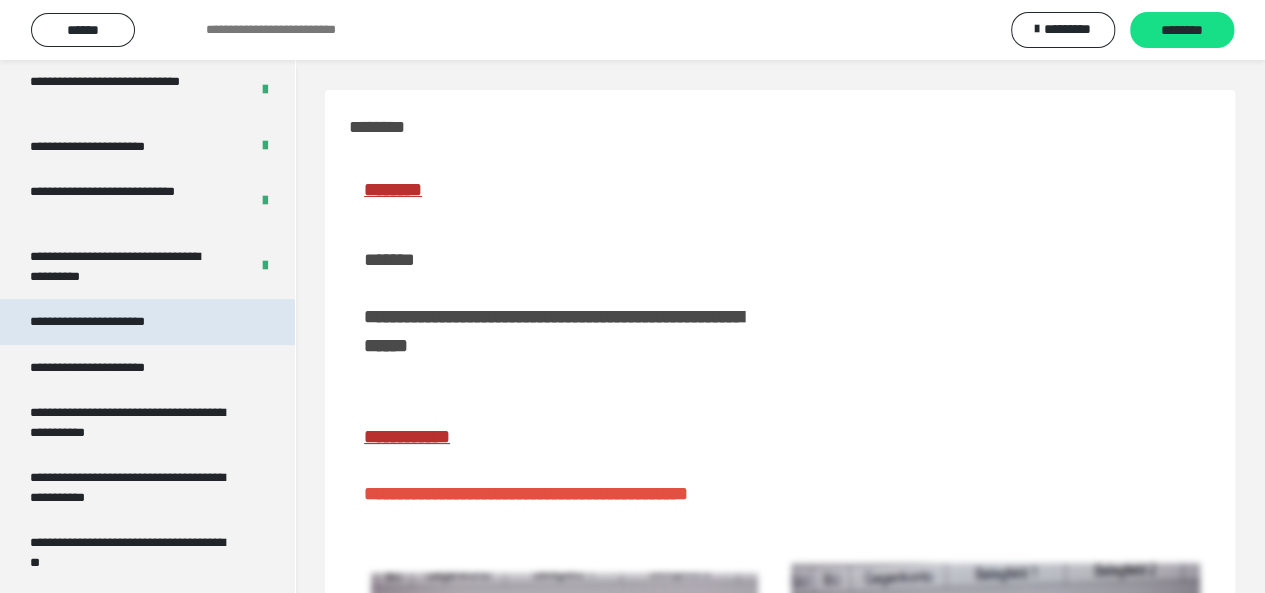 click on "**********" at bounding box center [110, 322] 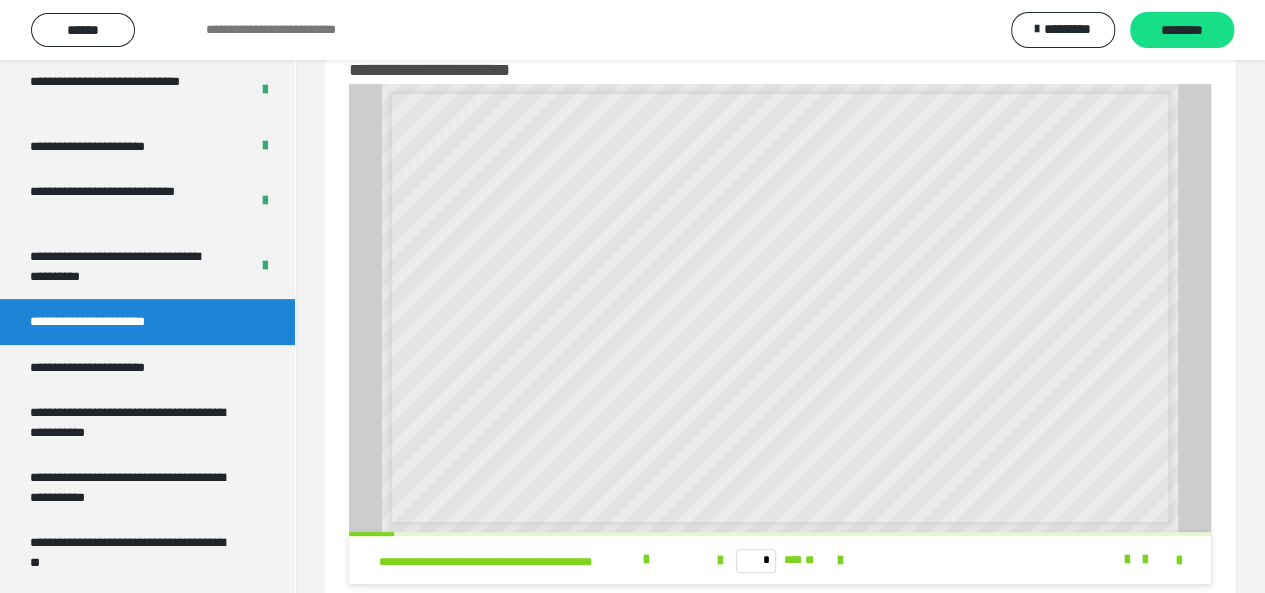 scroll, scrollTop: 102, scrollLeft: 0, axis: vertical 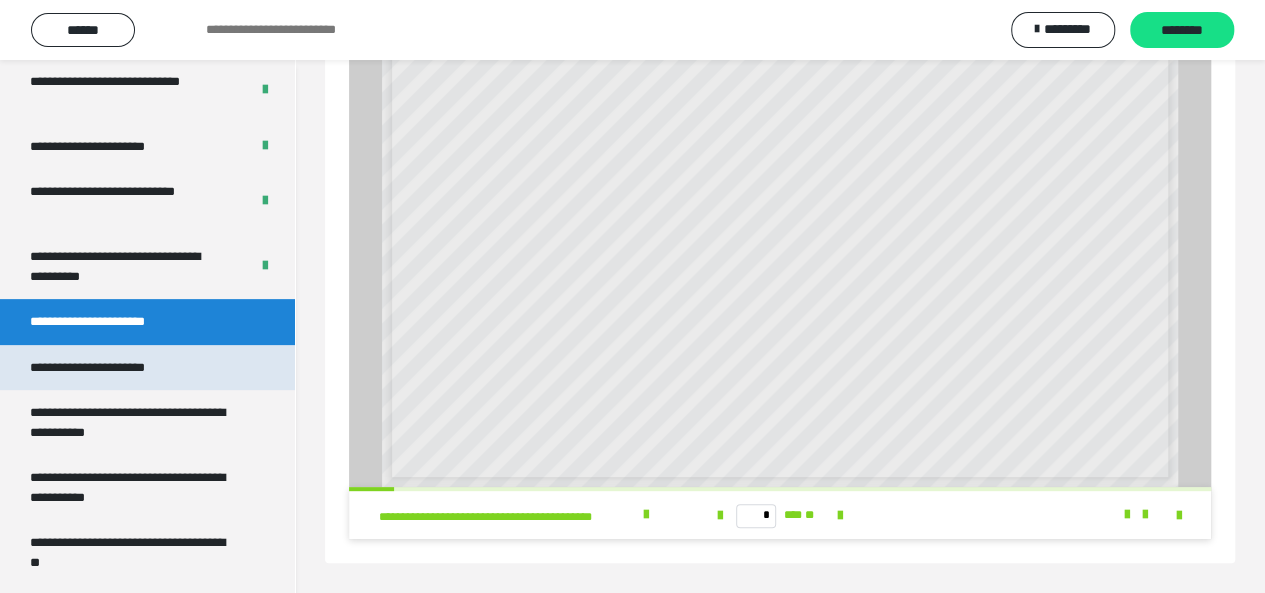 click on "**********" at bounding box center [111, 368] 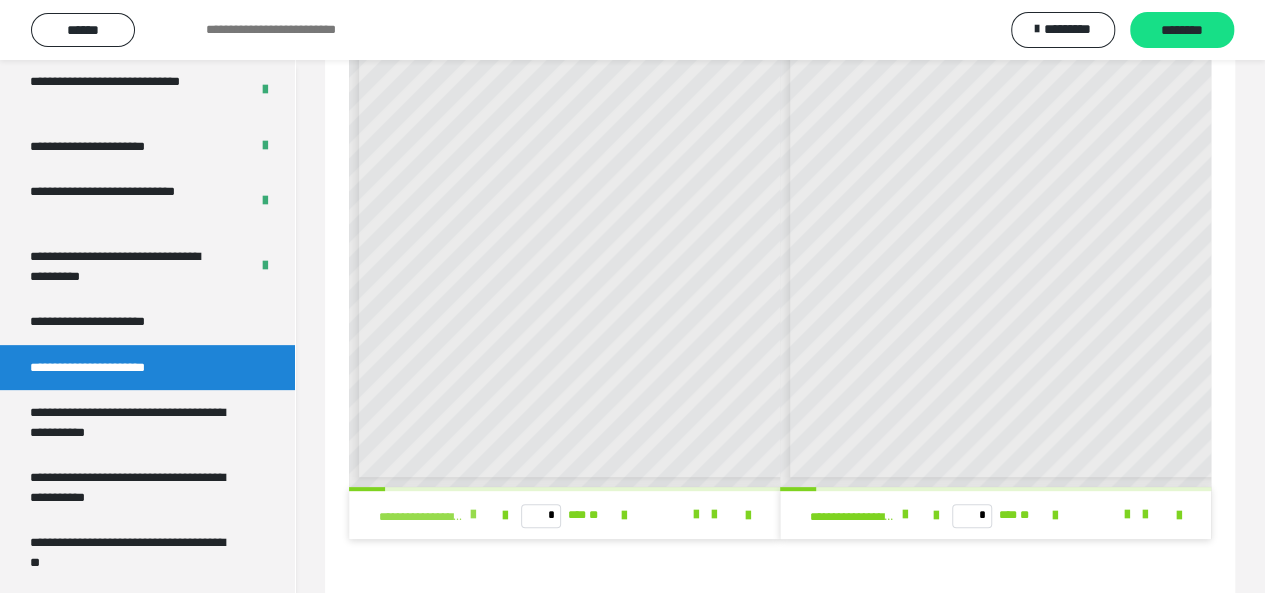 click at bounding box center (473, 515) 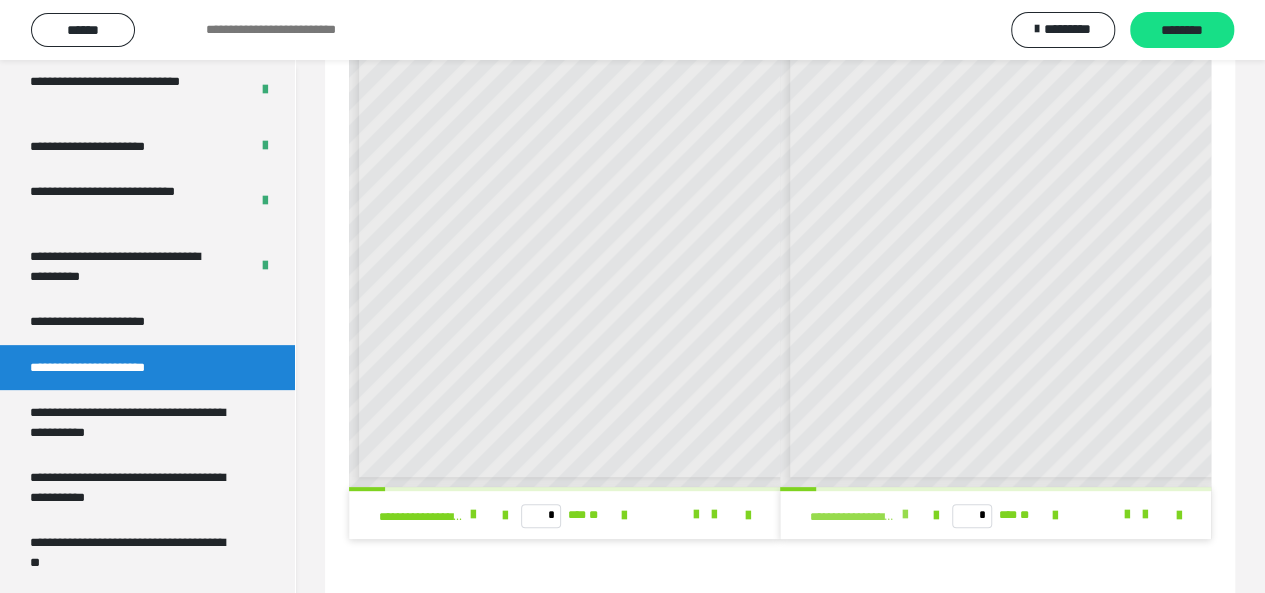 click at bounding box center (904, 515) 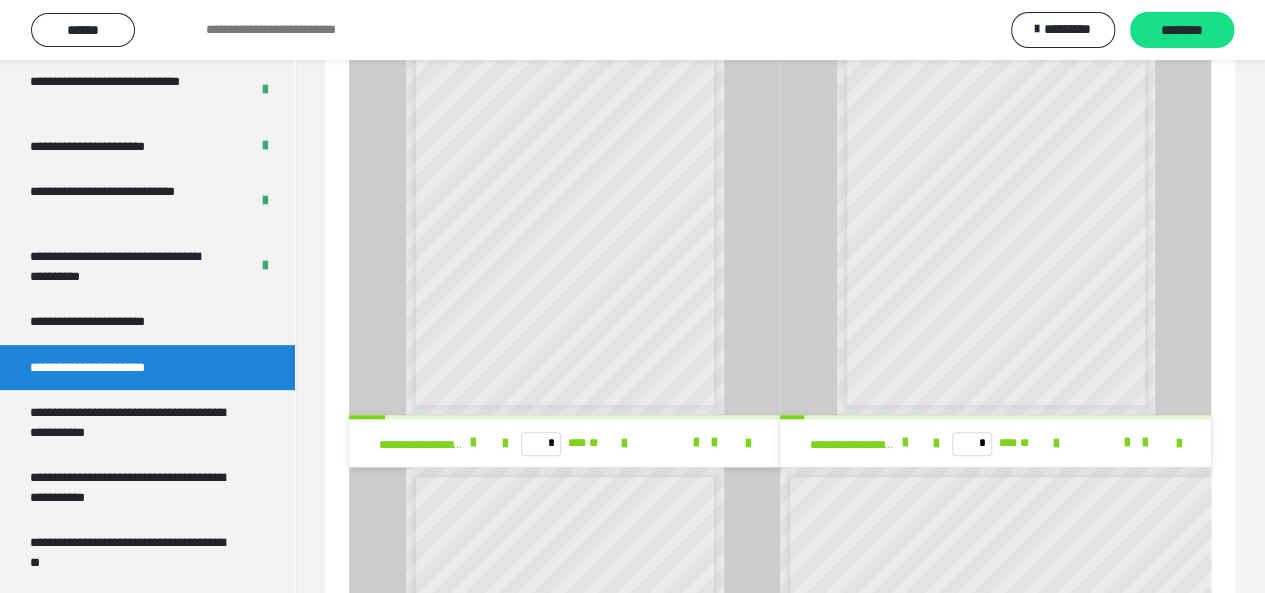 scroll, scrollTop: 867, scrollLeft: 0, axis: vertical 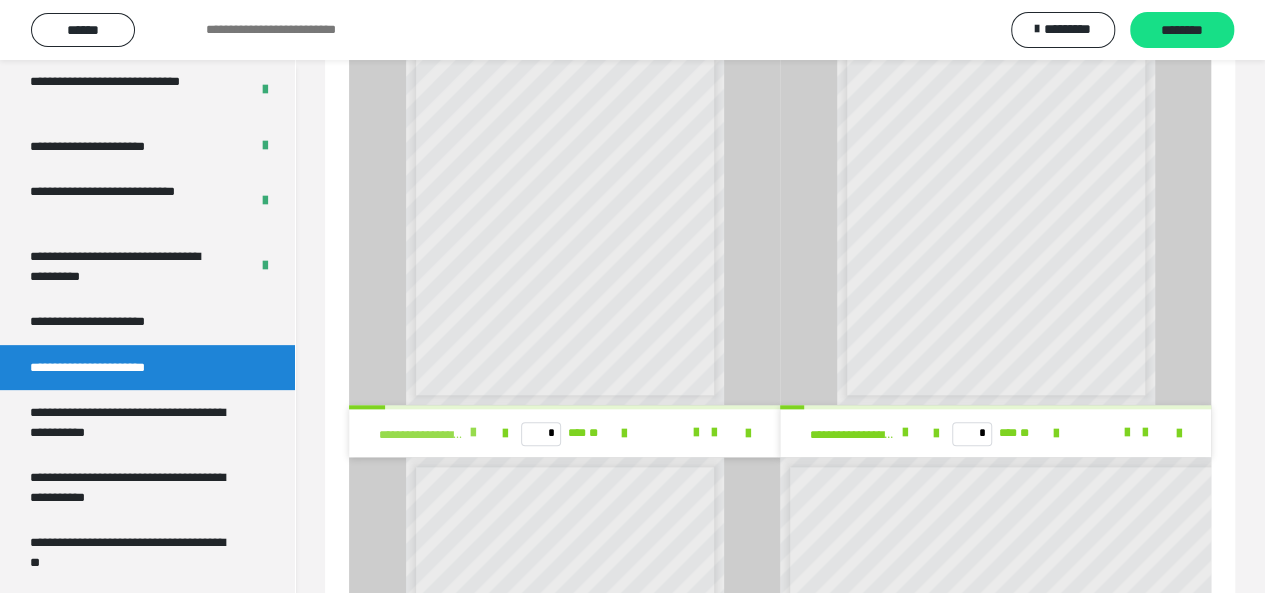 click at bounding box center [473, 433] 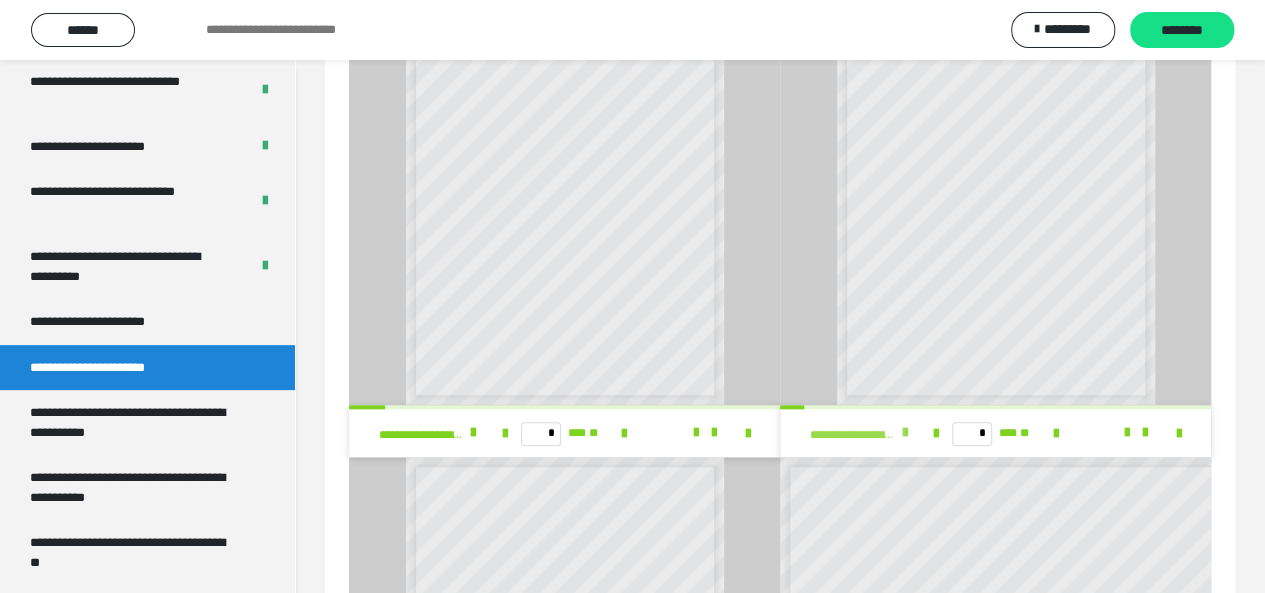click at bounding box center (904, 433) 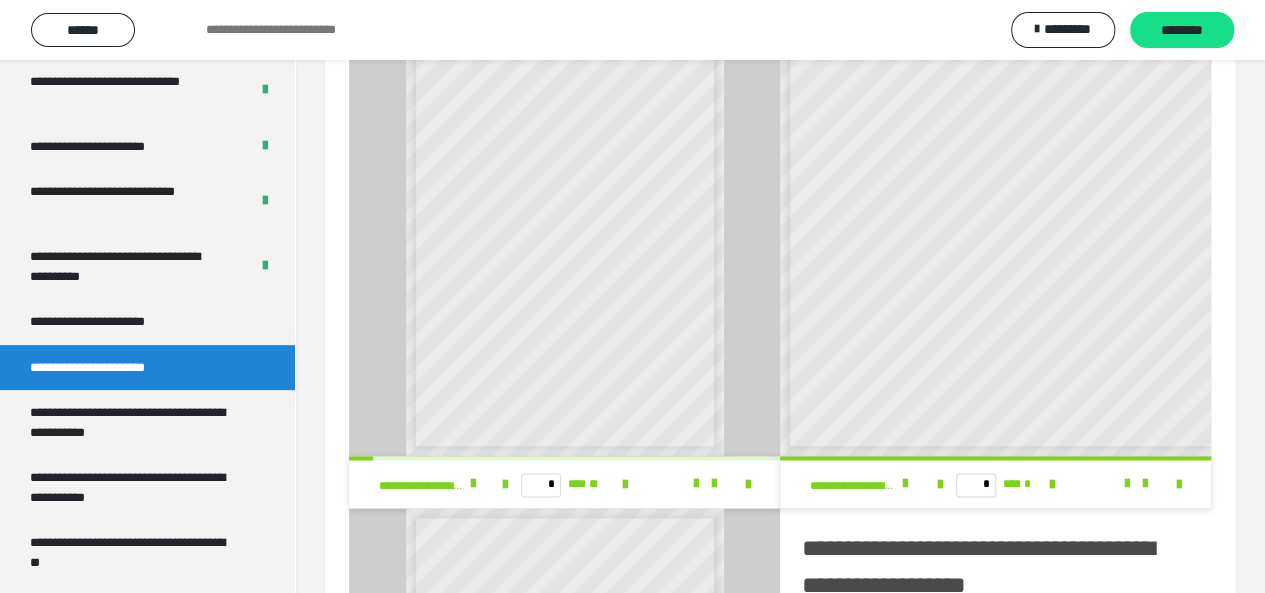 scroll, scrollTop: 1289, scrollLeft: 0, axis: vertical 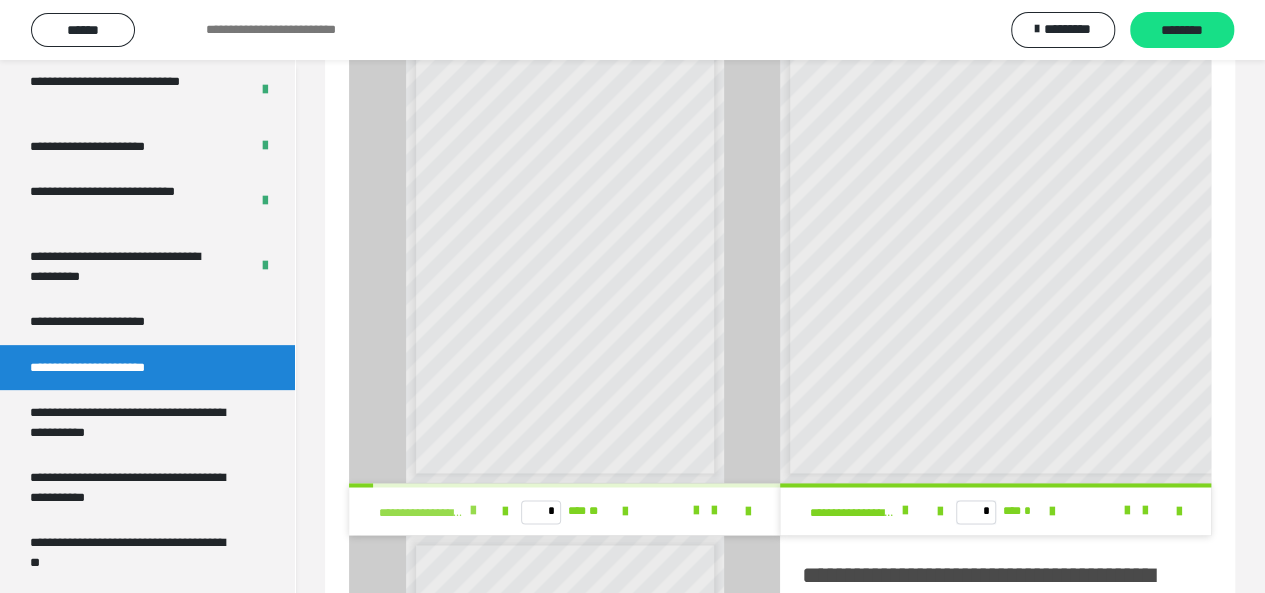 click at bounding box center [473, 511] 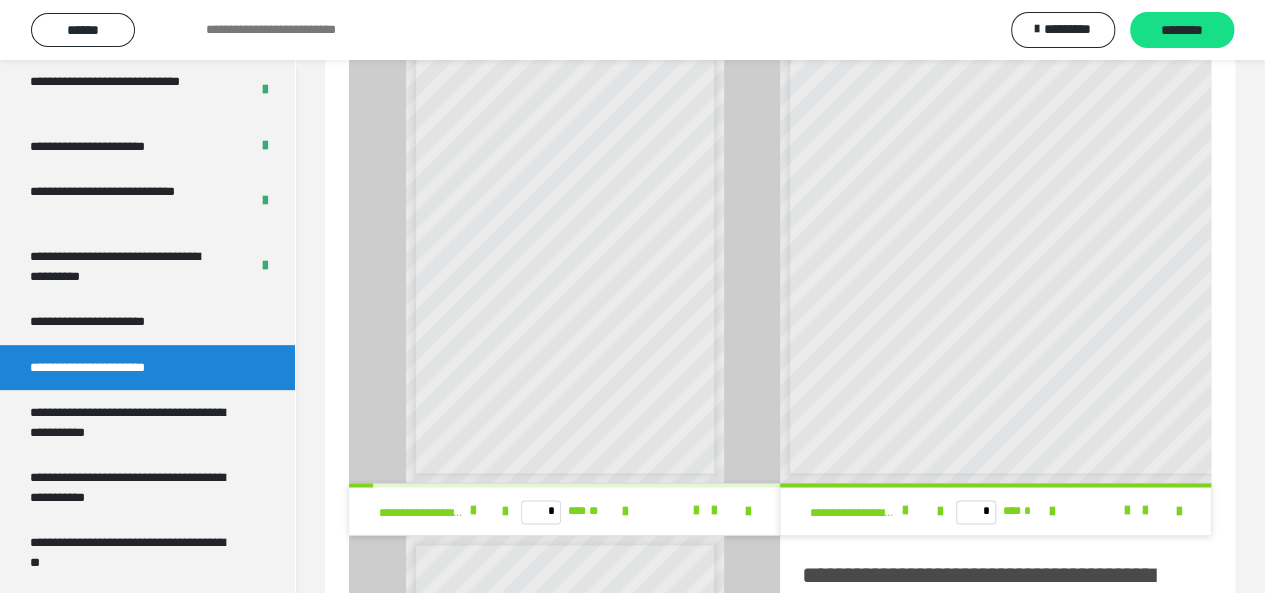 click on "**********" at bounding box center [884, 511] 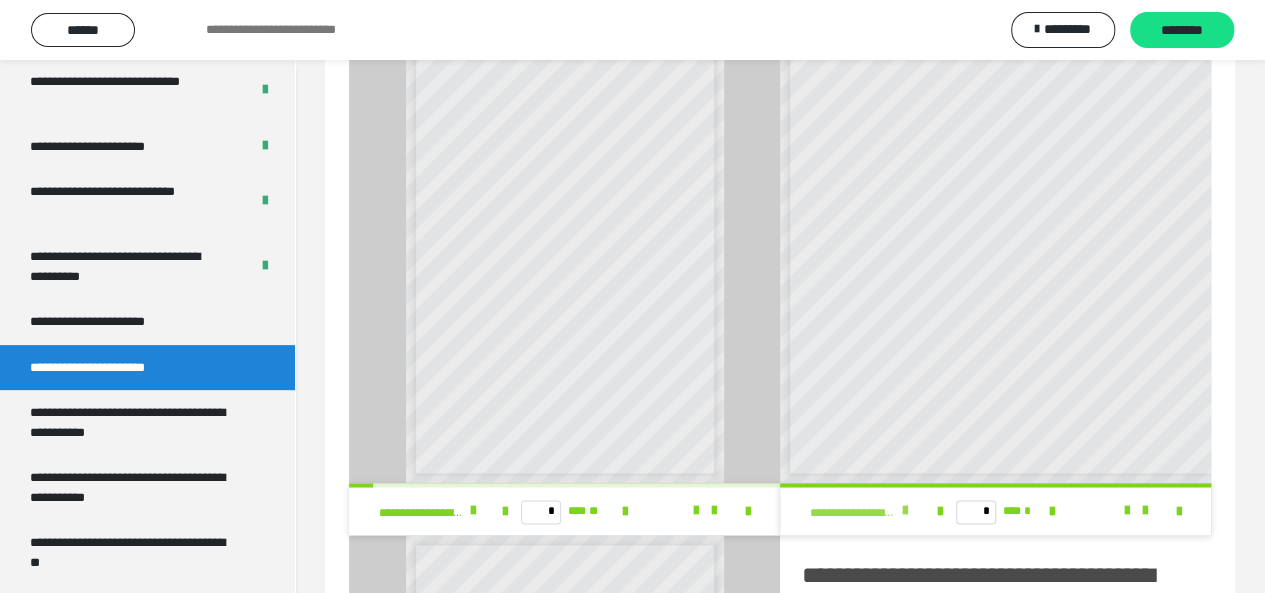 click at bounding box center (904, 511) 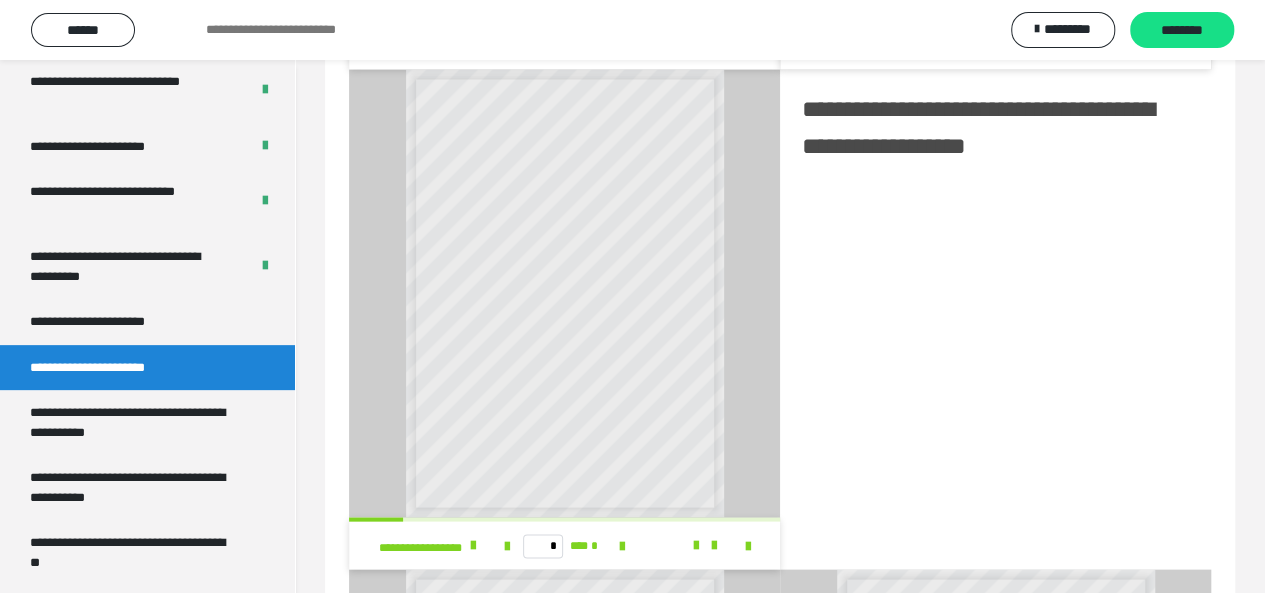 scroll, scrollTop: 1888, scrollLeft: 0, axis: vertical 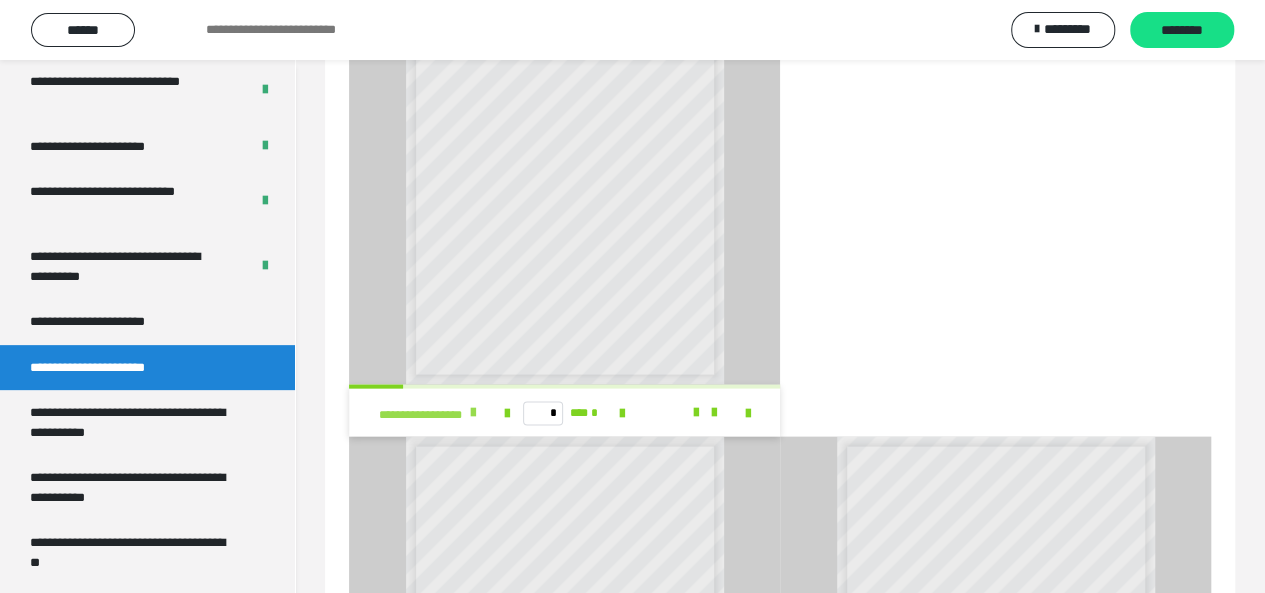 click at bounding box center (473, 412) 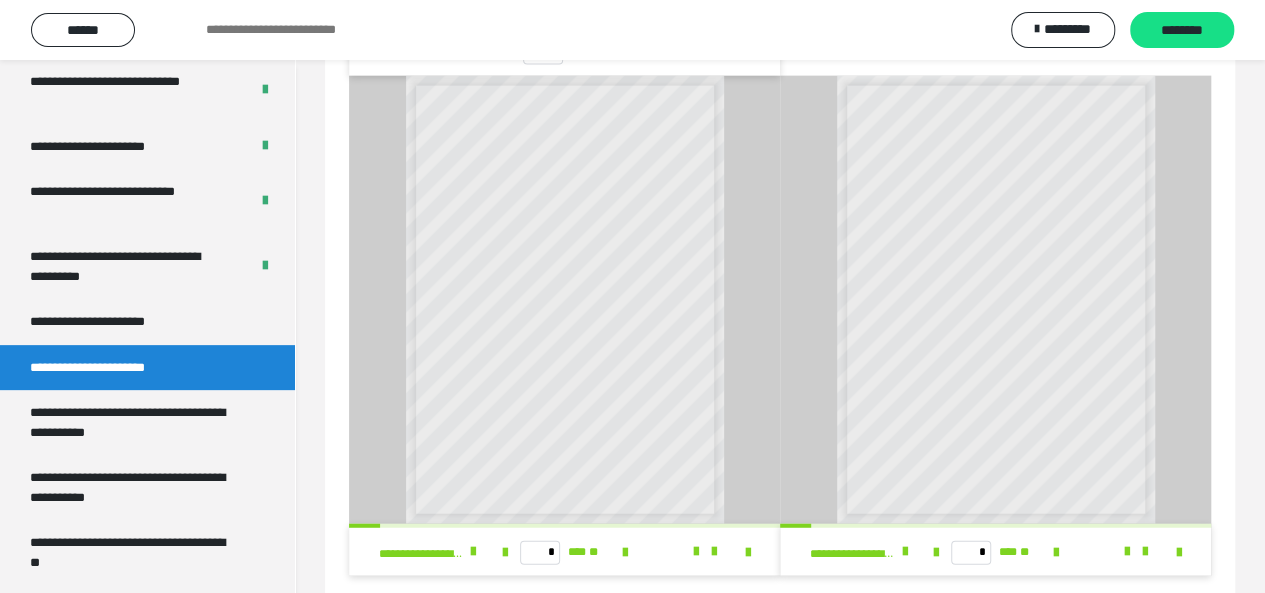 scroll, scrollTop: 2284, scrollLeft: 0, axis: vertical 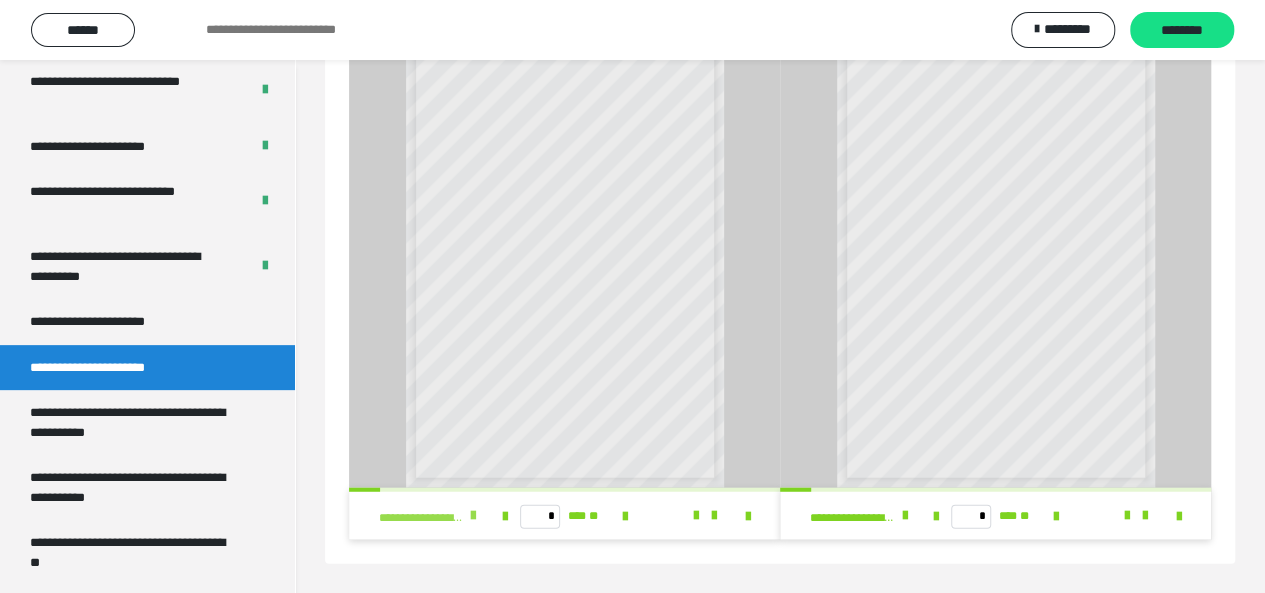 click at bounding box center [473, 516] 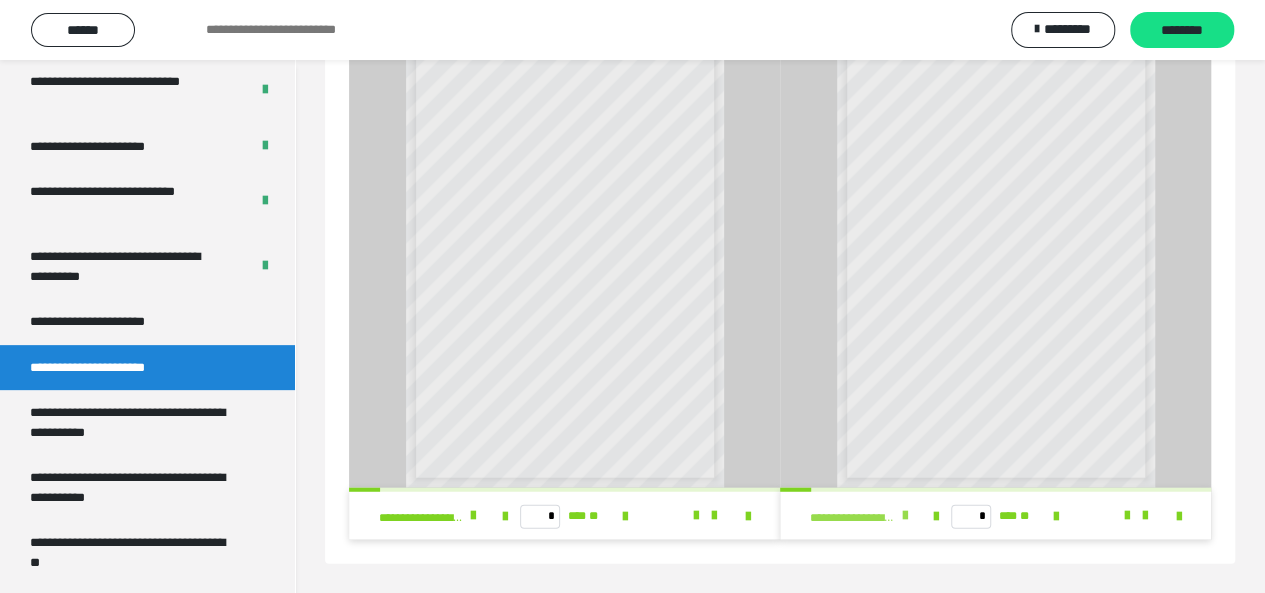 click at bounding box center [904, 516] 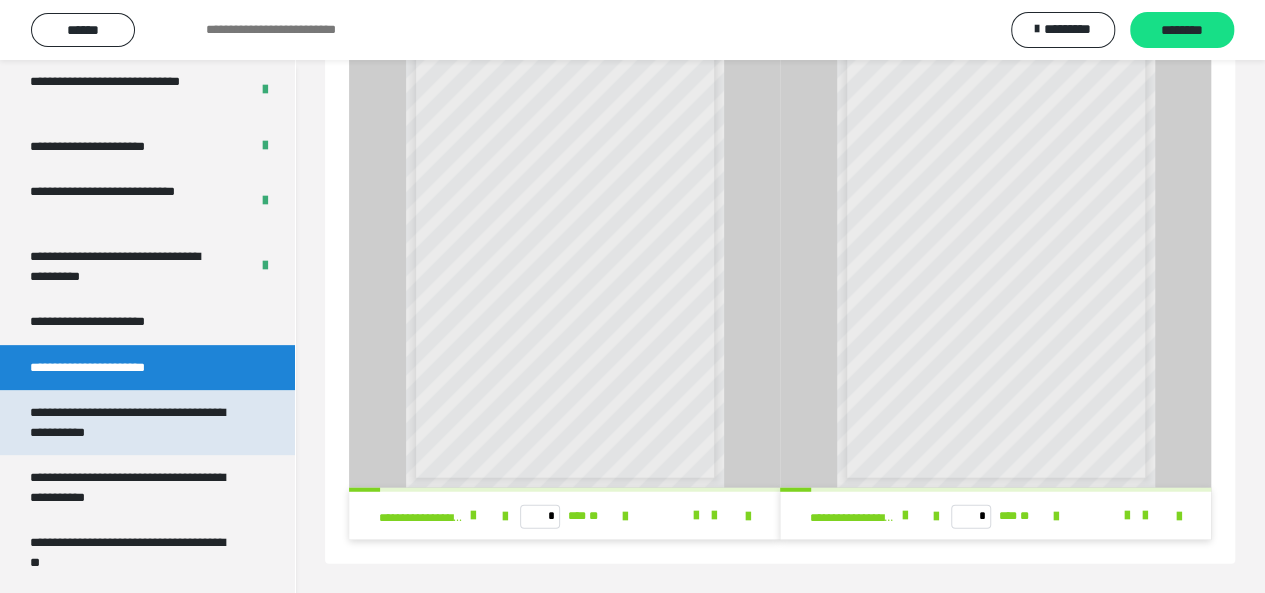 click on "**********" at bounding box center (132, 422) 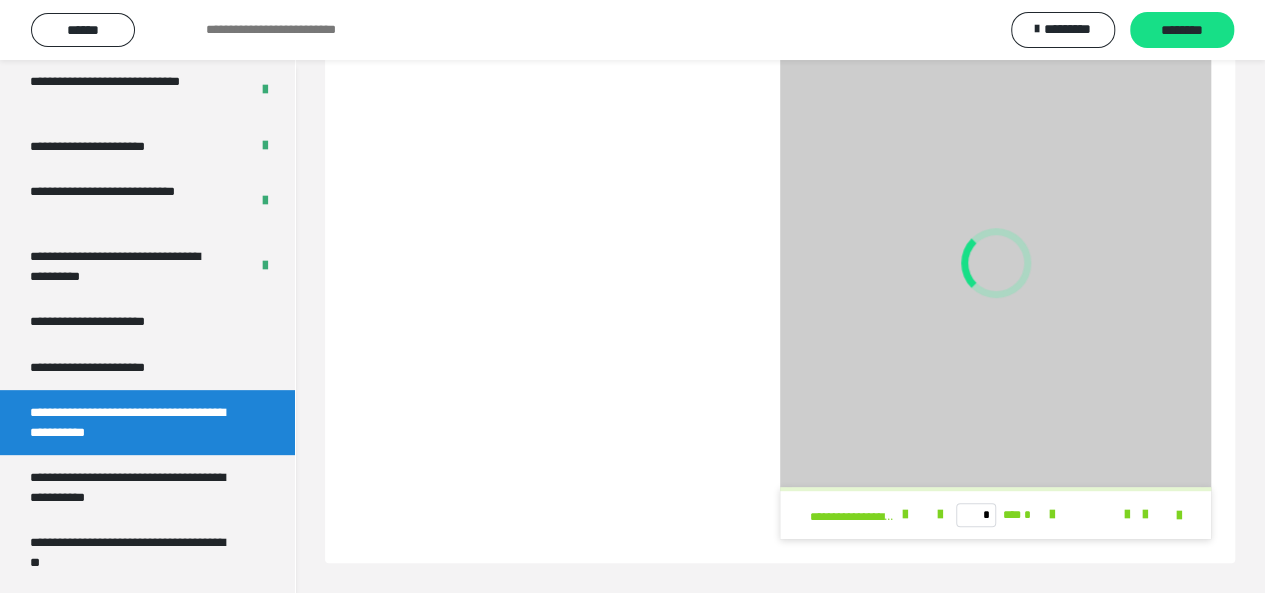 scroll, scrollTop: 297, scrollLeft: 0, axis: vertical 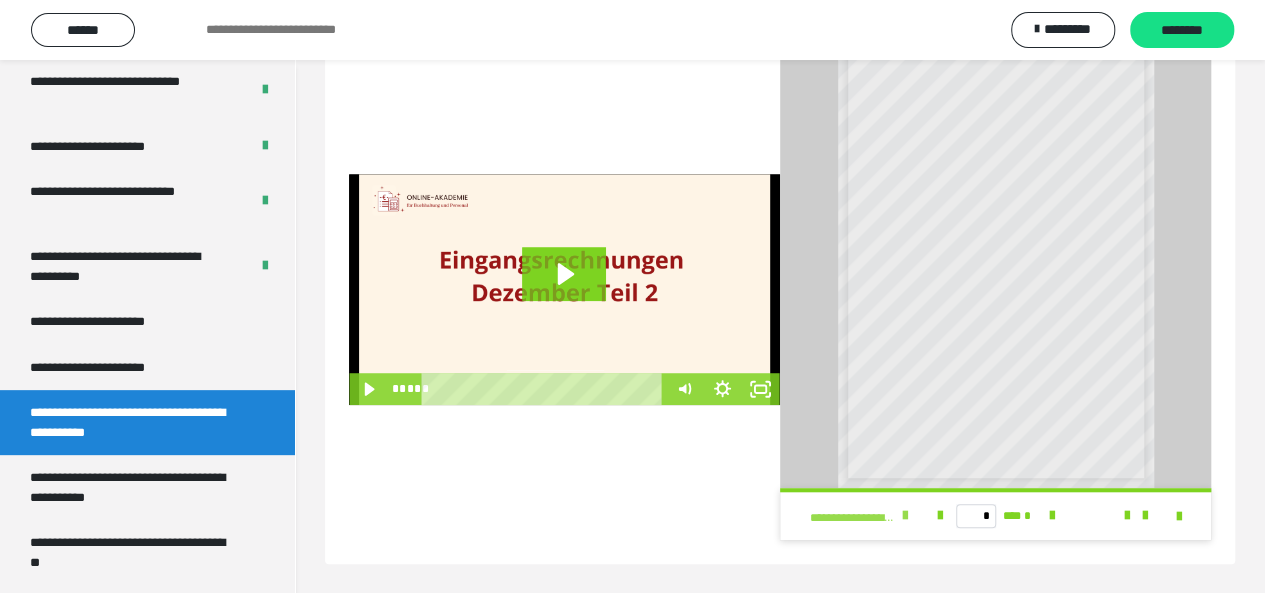 click at bounding box center [904, 516] 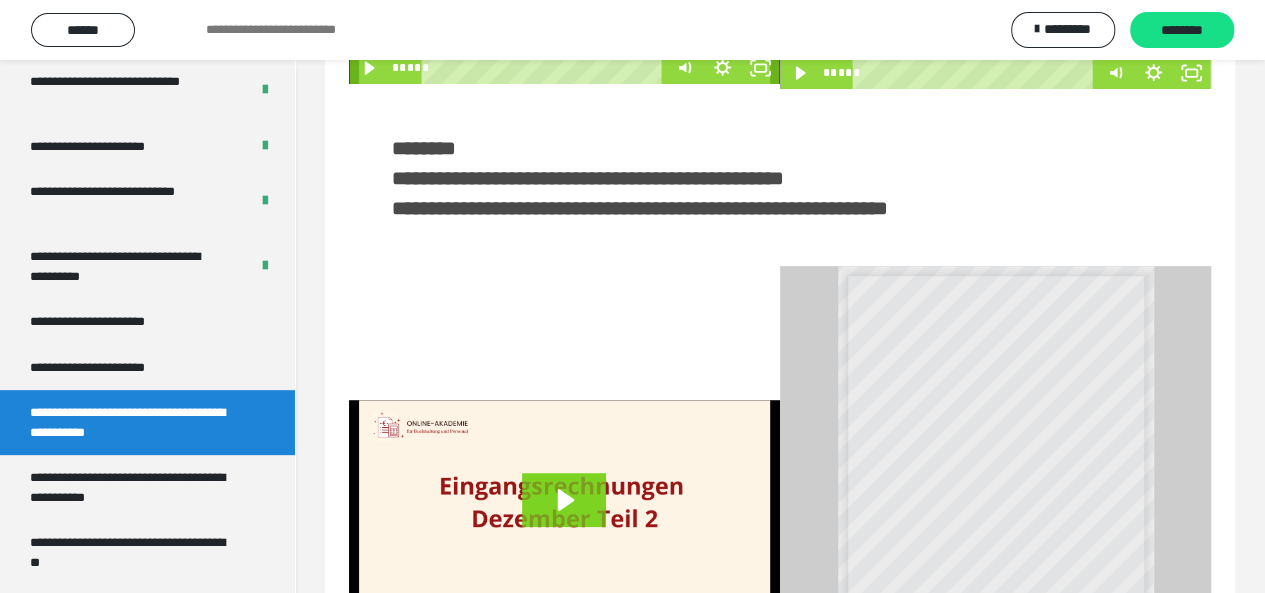 scroll, scrollTop: 359, scrollLeft: 0, axis: vertical 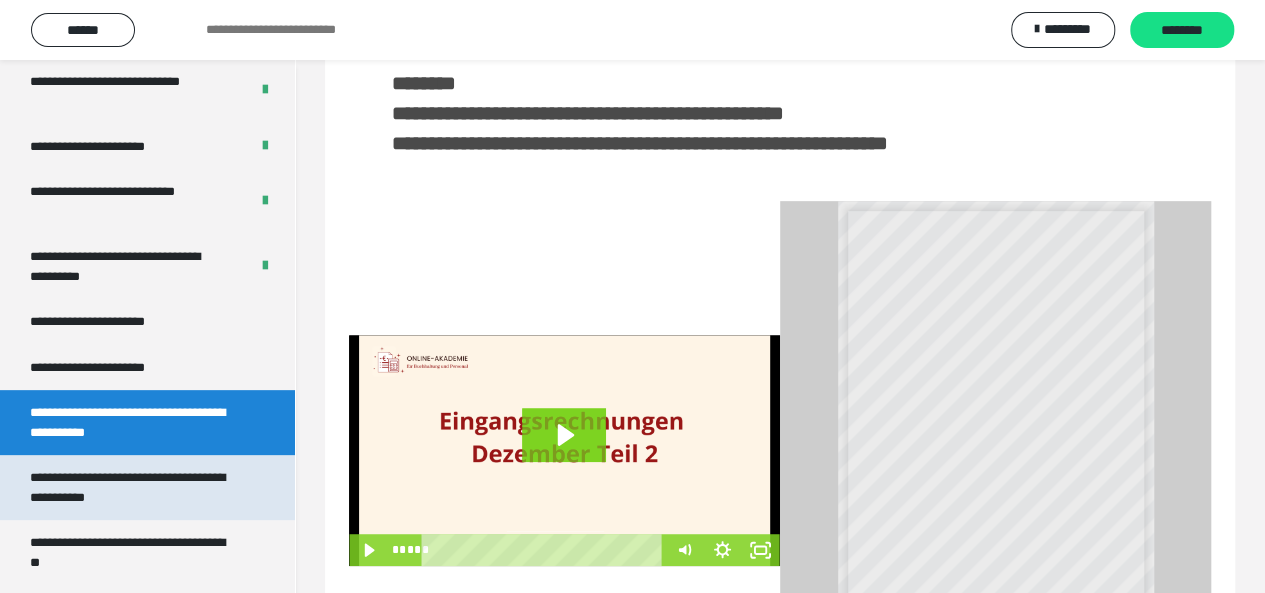 click on "**********" at bounding box center [132, 487] 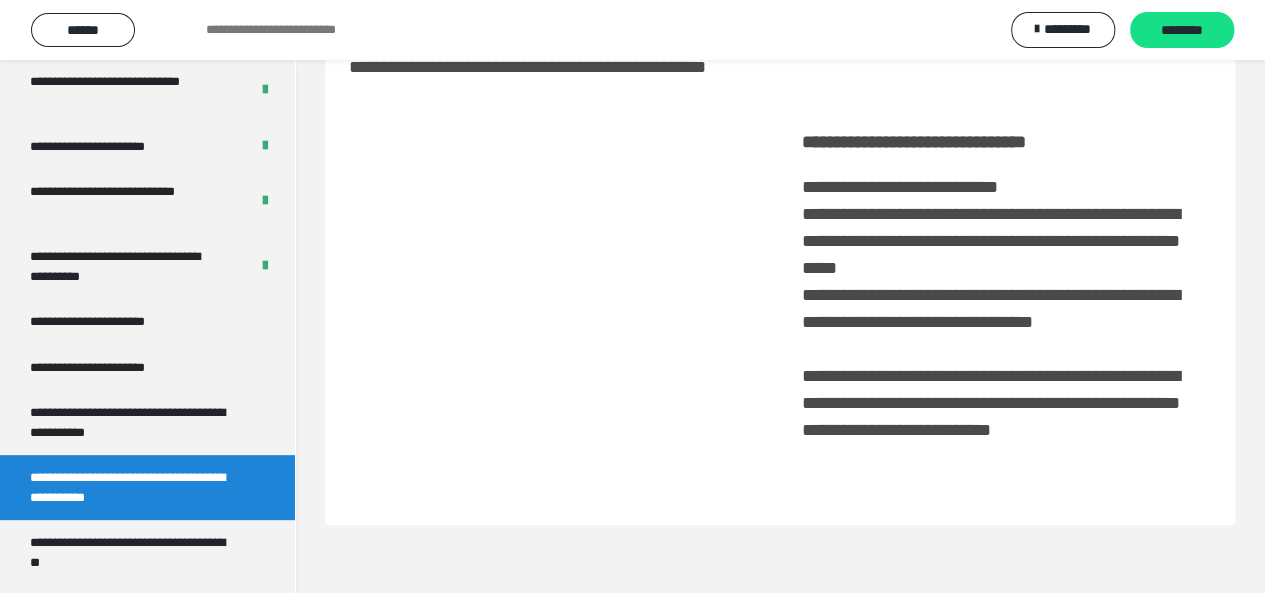 scroll, scrollTop: 76, scrollLeft: 0, axis: vertical 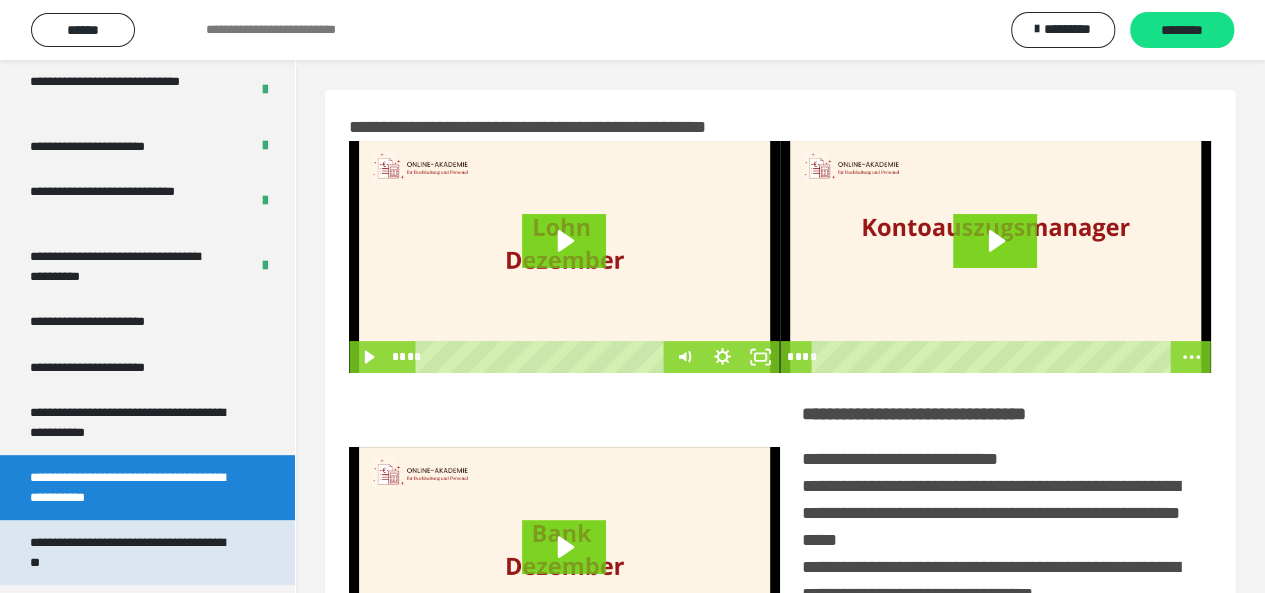 click on "**********" at bounding box center [132, 552] 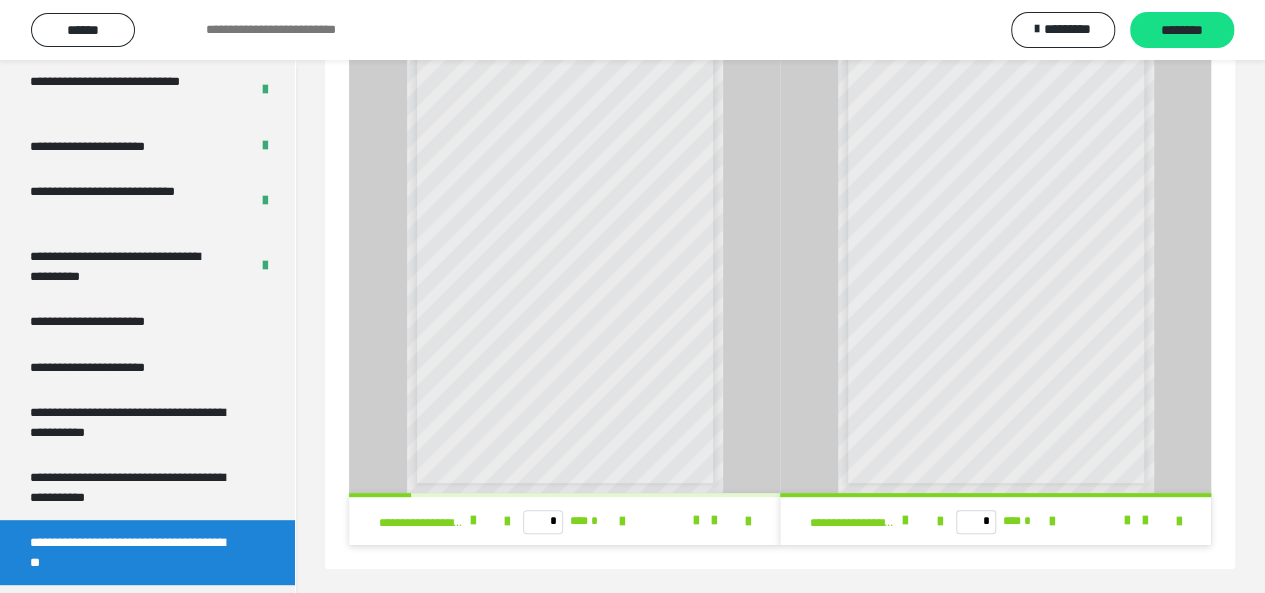 scroll, scrollTop: 102, scrollLeft: 0, axis: vertical 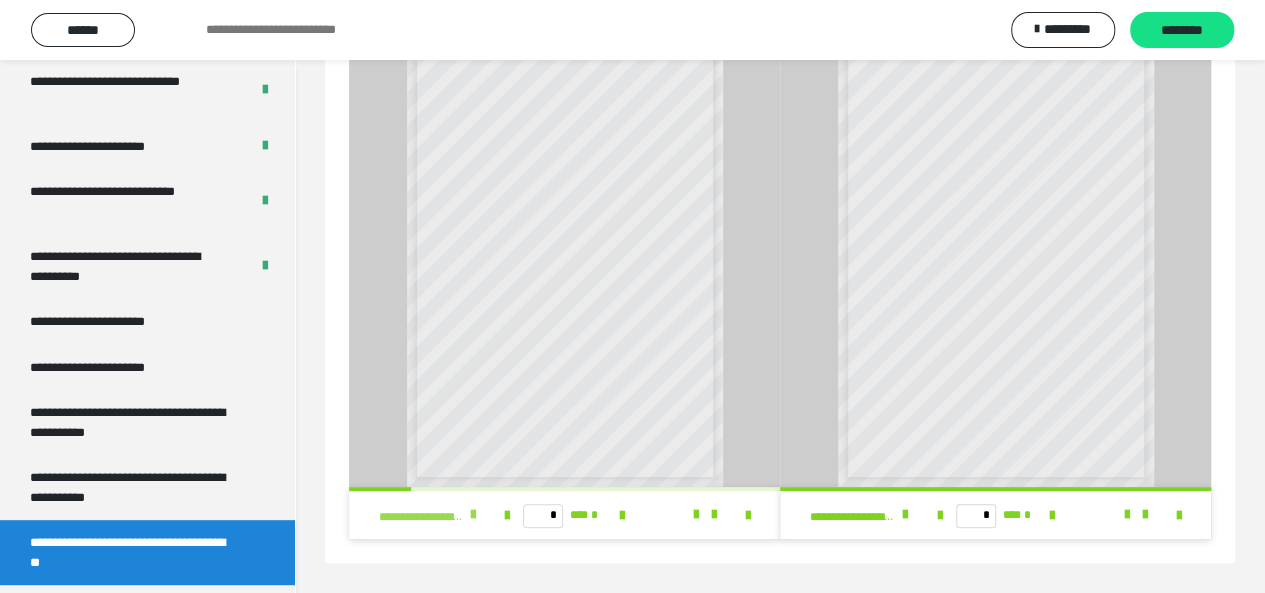 click at bounding box center [473, 515] 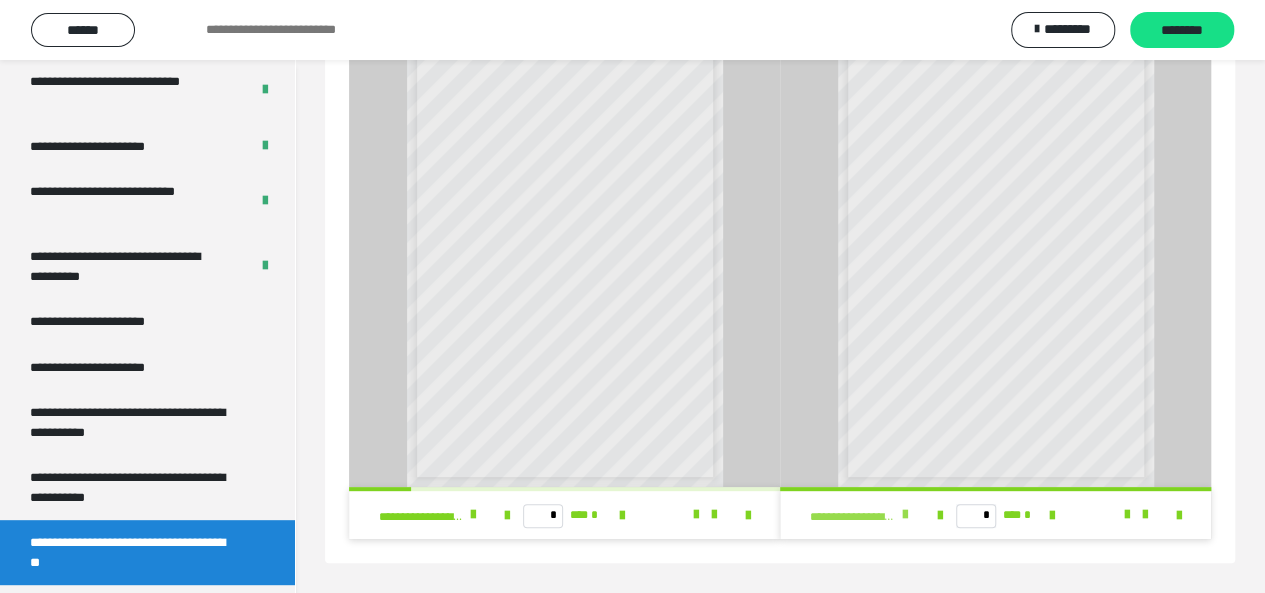 click at bounding box center (904, 515) 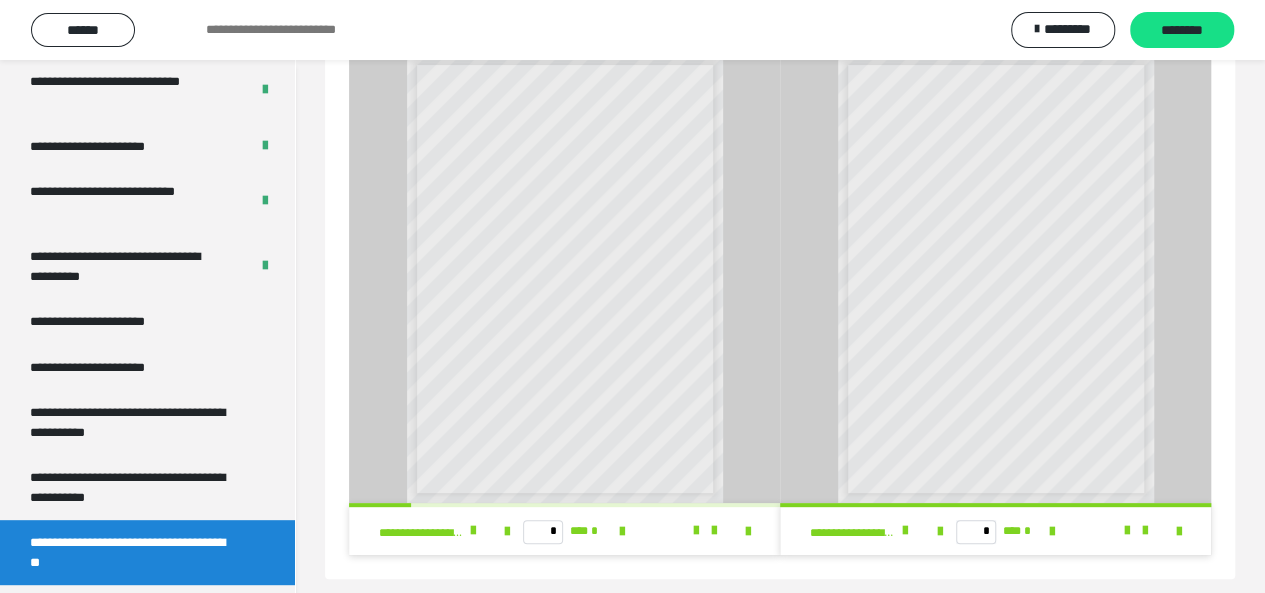 scroll, scrollTop: 102, scrollLeft: 0, axis: vertical 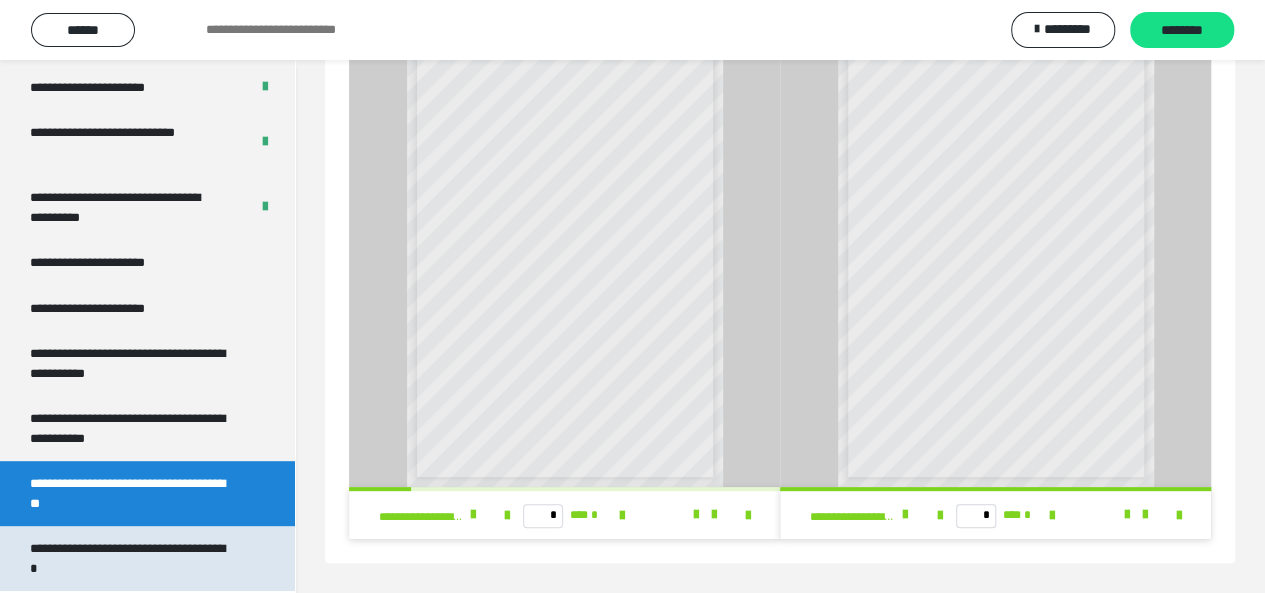click on "**********" at bounding box center [132, 558] 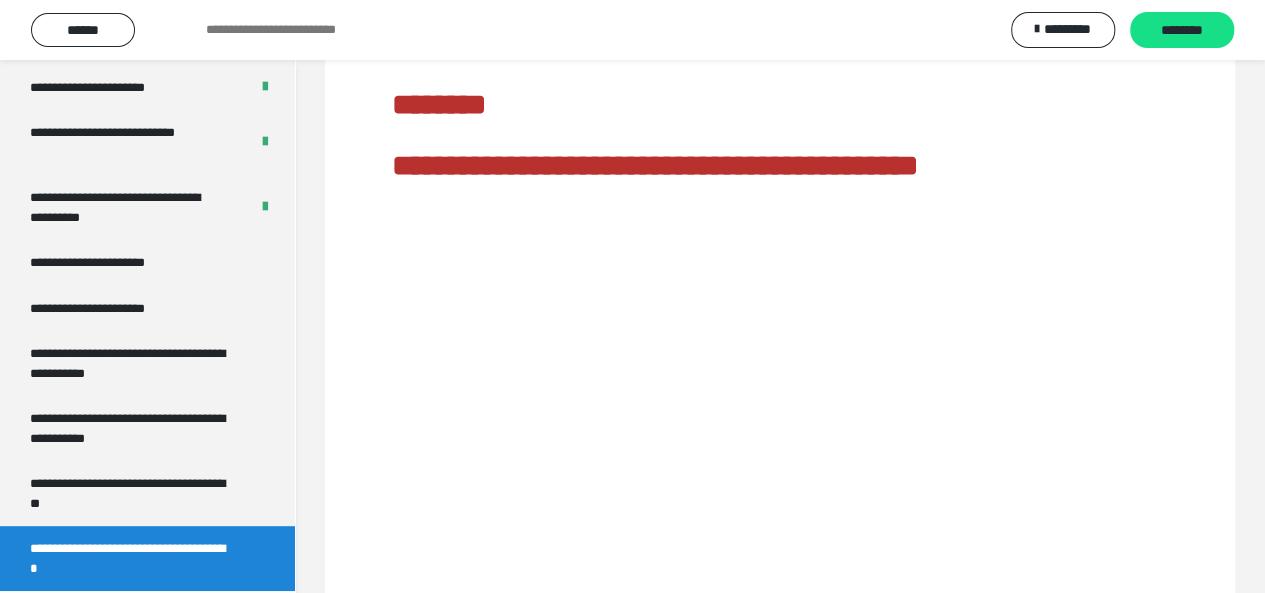 scroll, scrollTop: 60, scrollLeft: 0, axis: vertical 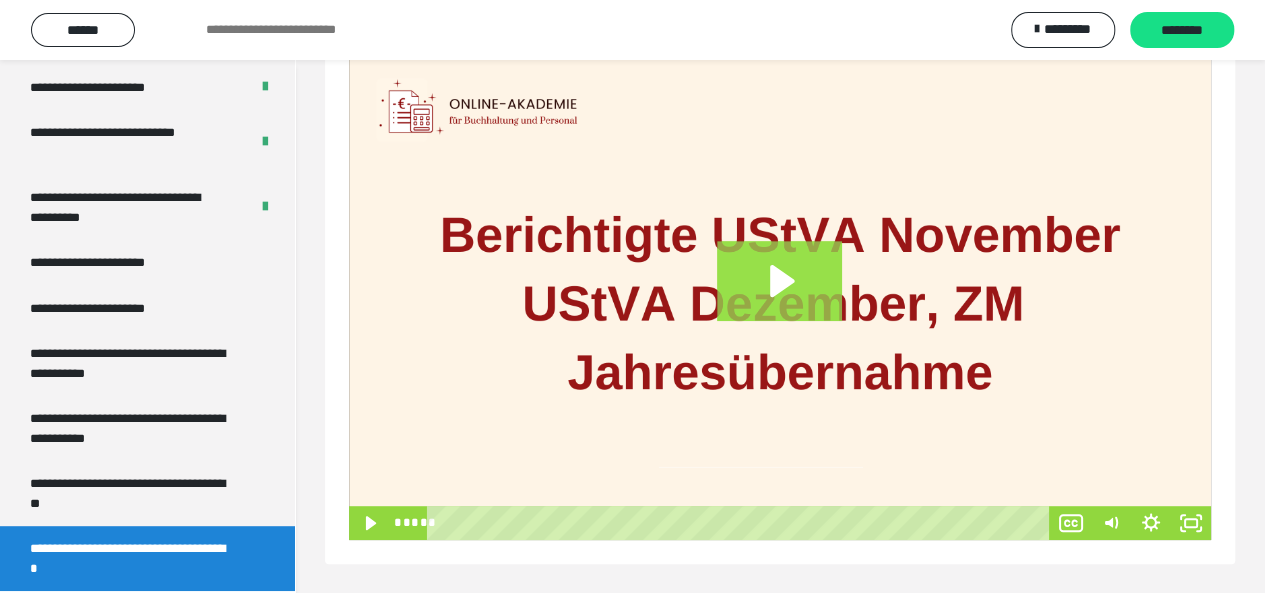click 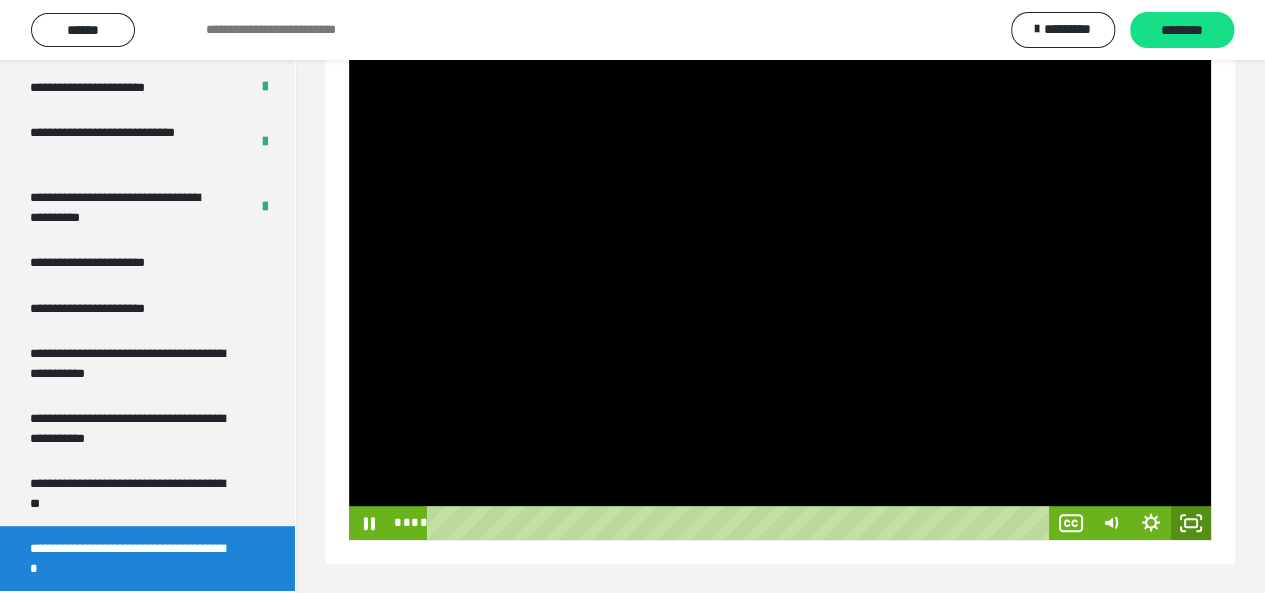 click 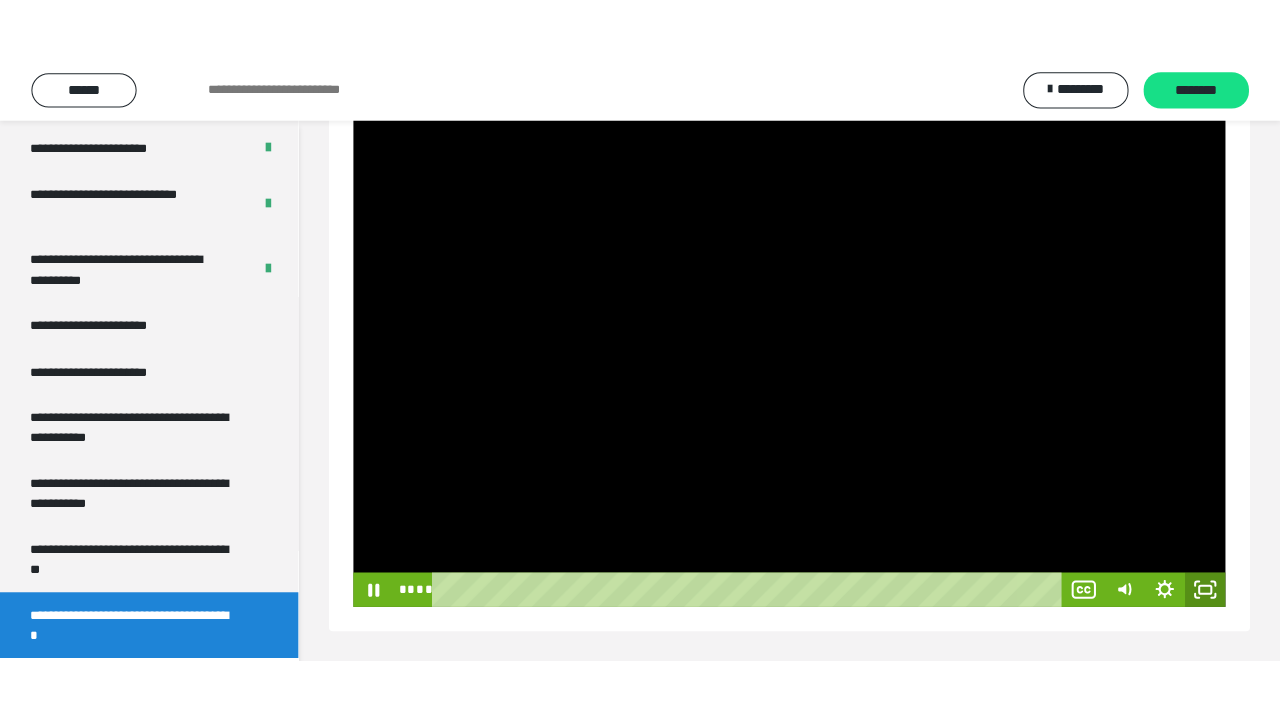 scroll, scrollTop: 162, scrollLeft: 0, axis: vertical 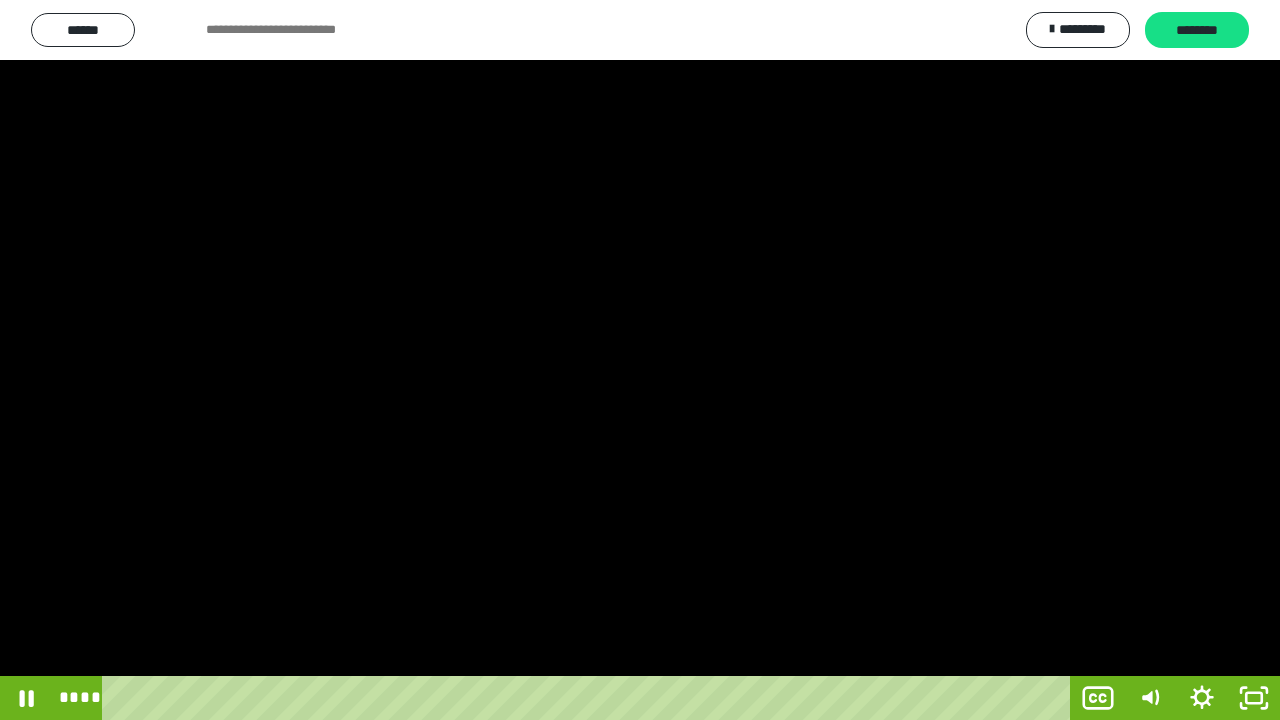 click at bounding box center [590, 698] 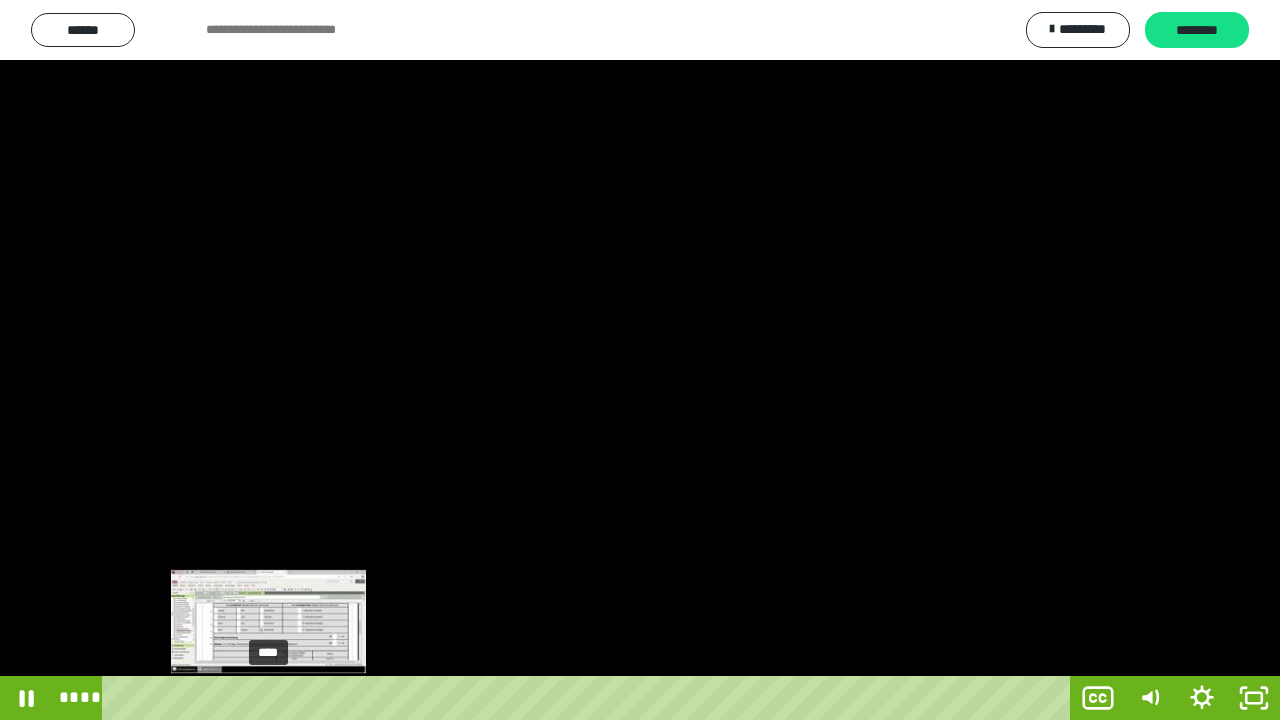 click on "****" at bounding box center [590, 698] 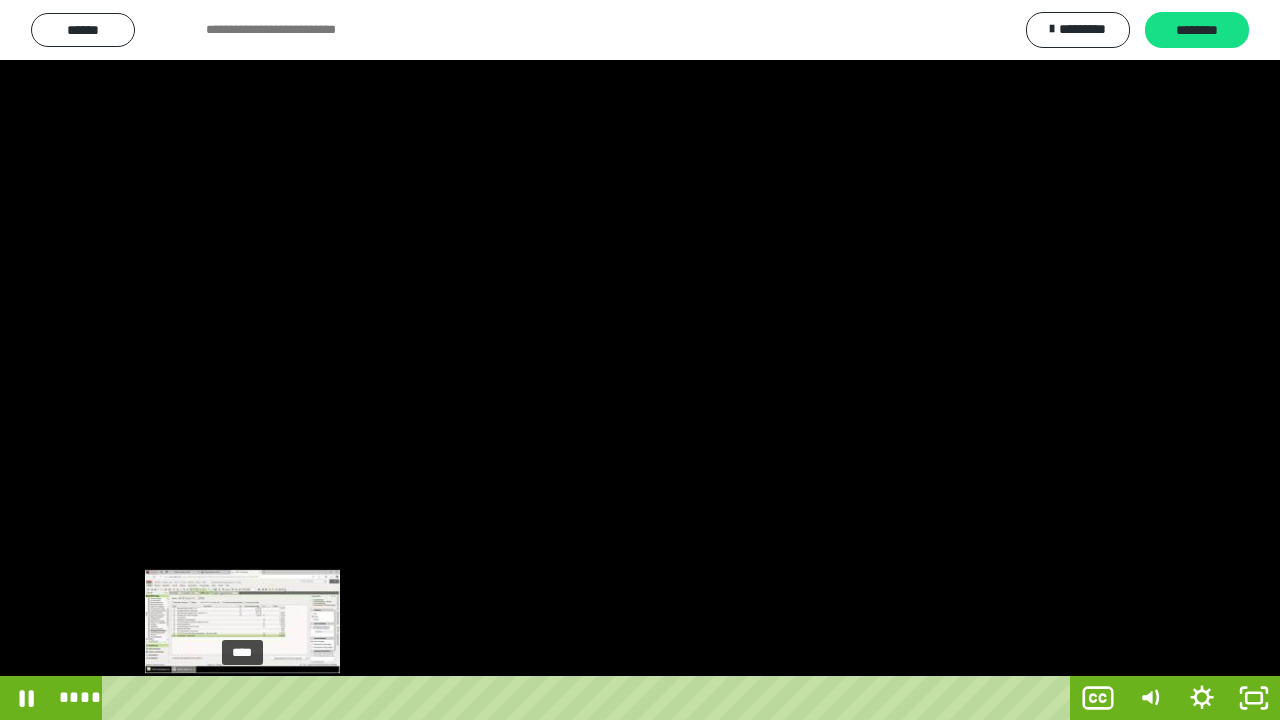 click on "****" at bounding box center [590, 698] 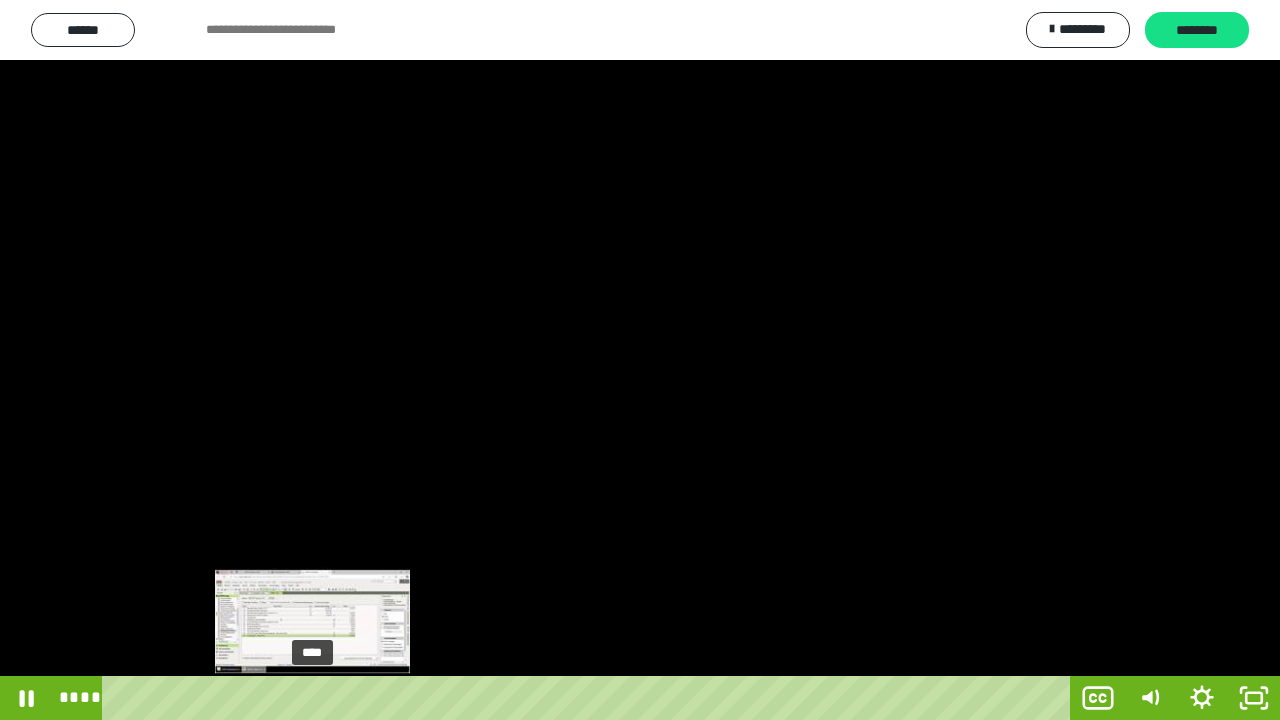 click on "****" at bounding box center [590, 698] 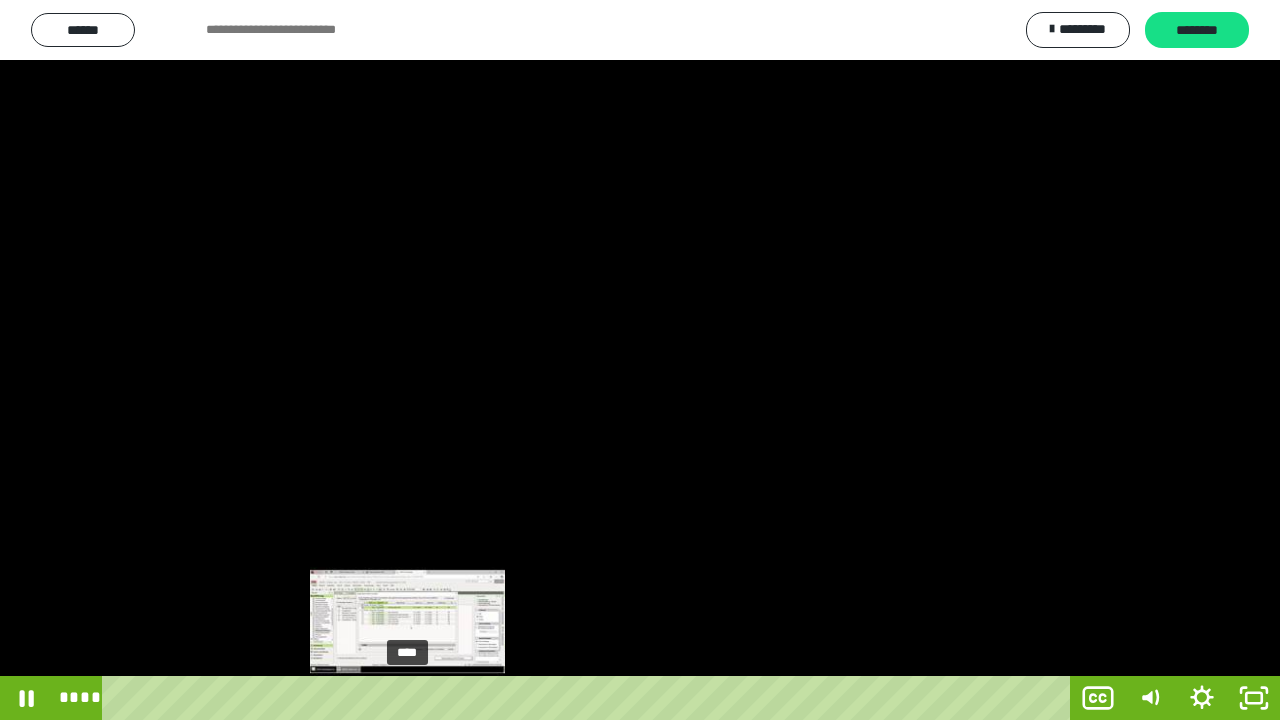 click on "****" at bounding box center (590, 698) 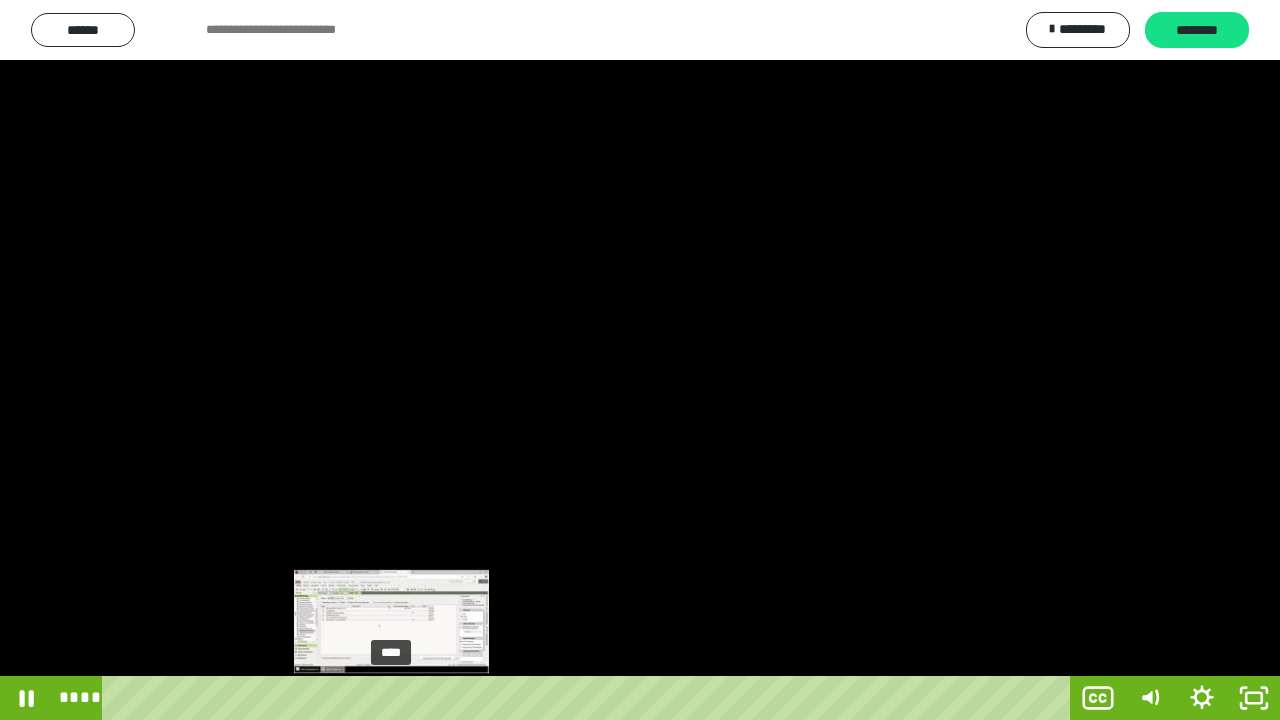 click on "****" at bounding box center (590, 698) 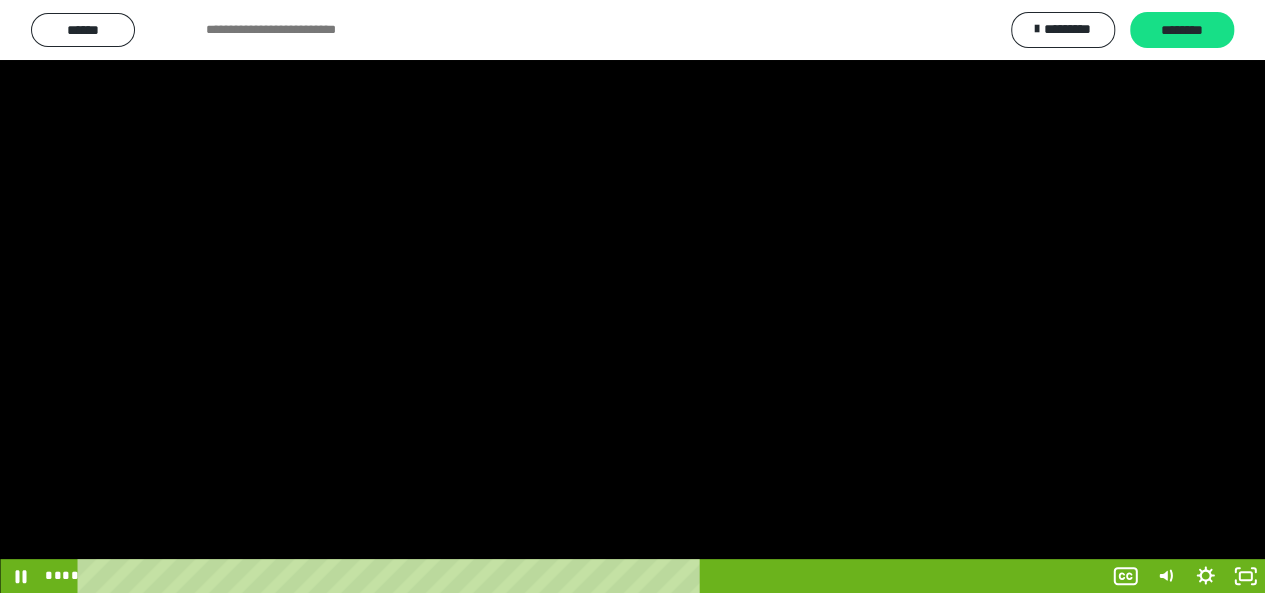 scroll, scrollTop: 4093, scrollLeft: 0, axis: vertical 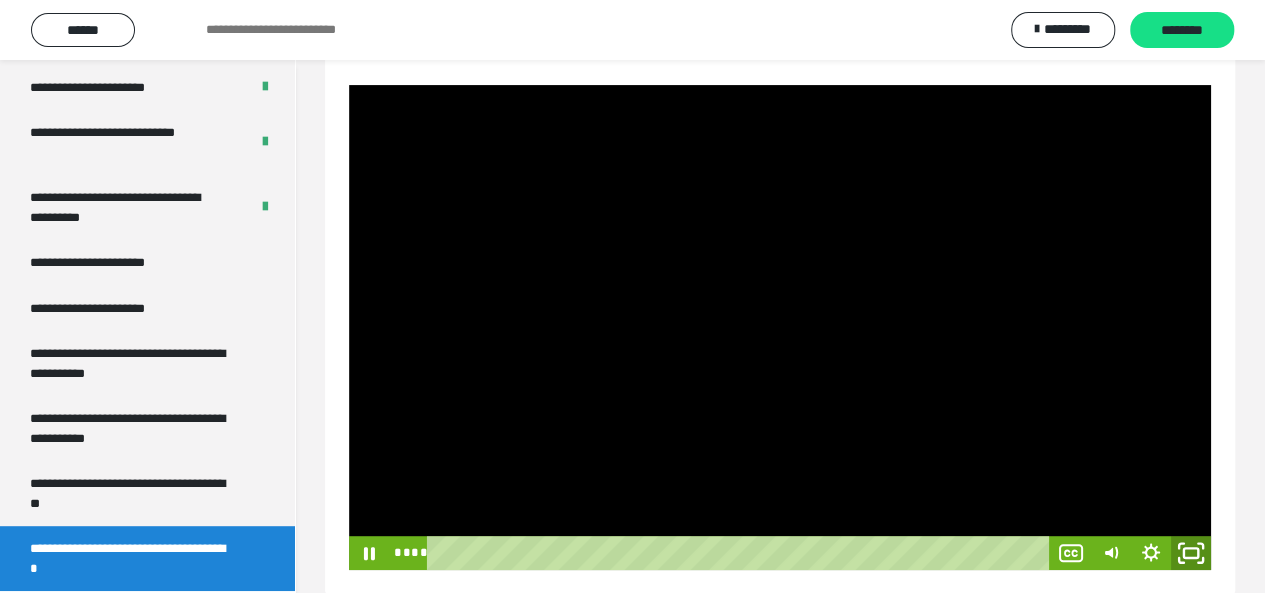 click 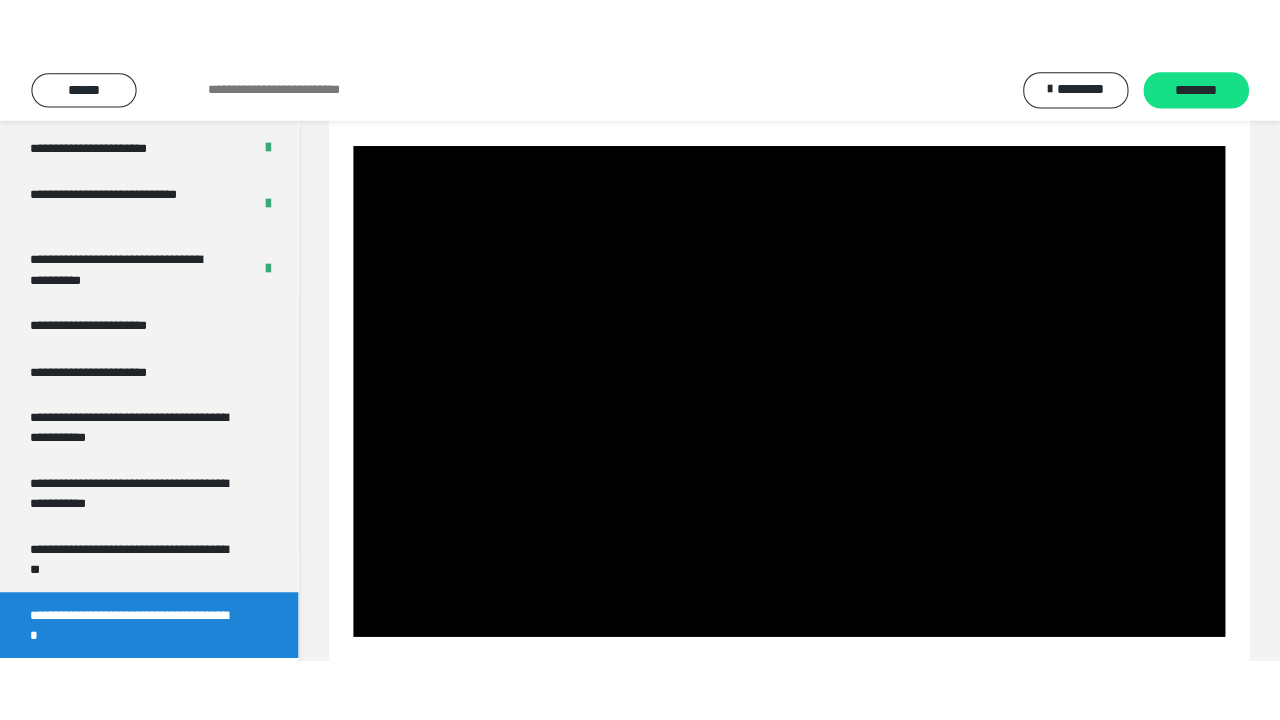 scroll, scrollTop: 162, scrollLeft: 0, axis: vertical 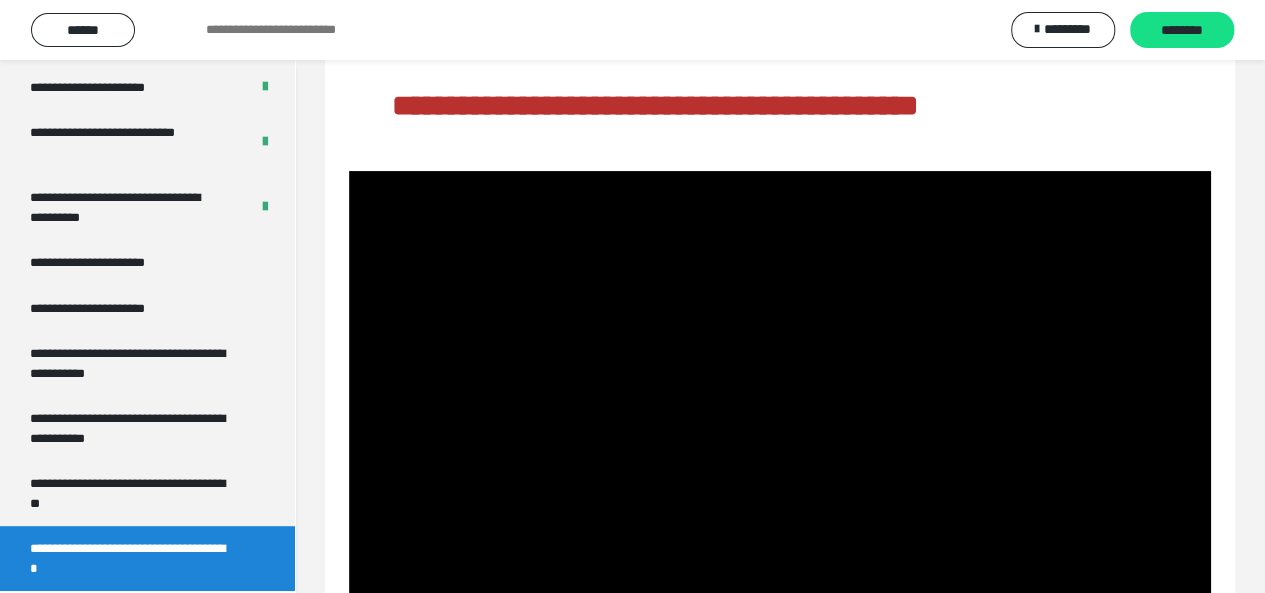 click at bounding box center [780, 413] 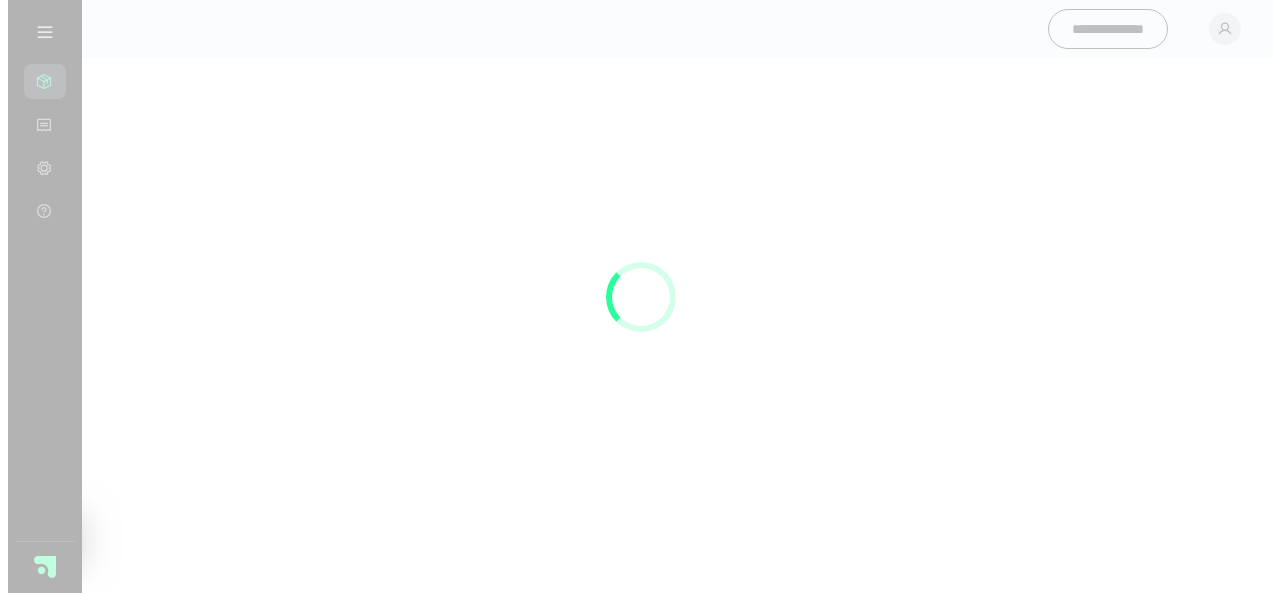 scroll, scrollTop: 0, scrollLeft: 0, axis: both 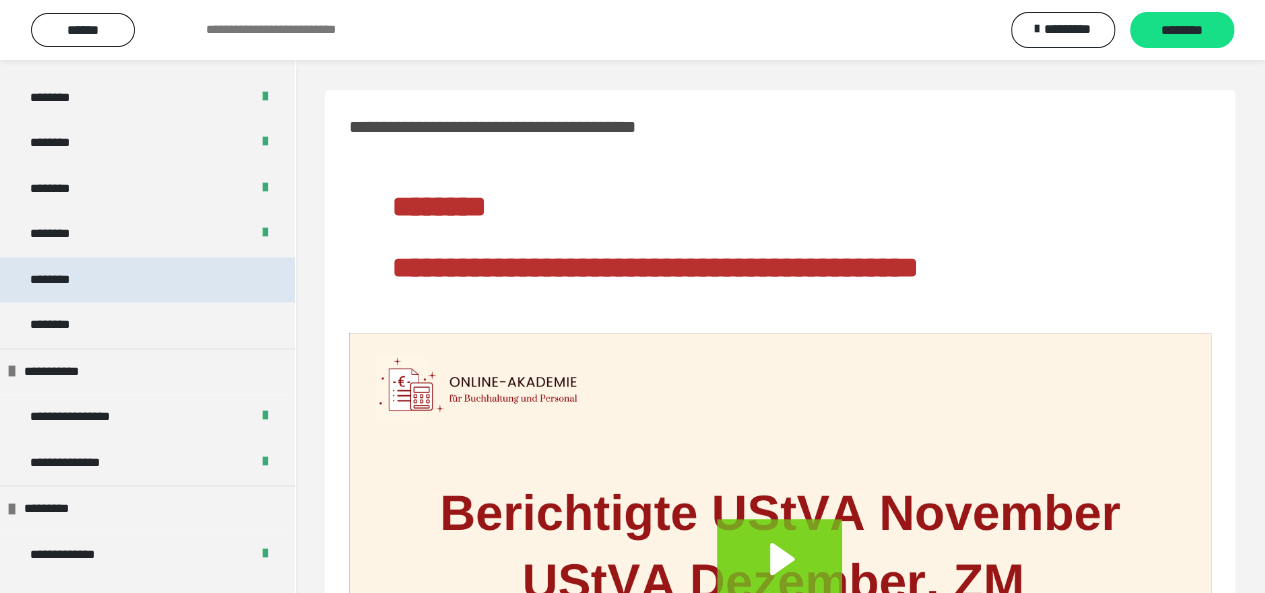 click on "********" at bounding box center (147, 280) 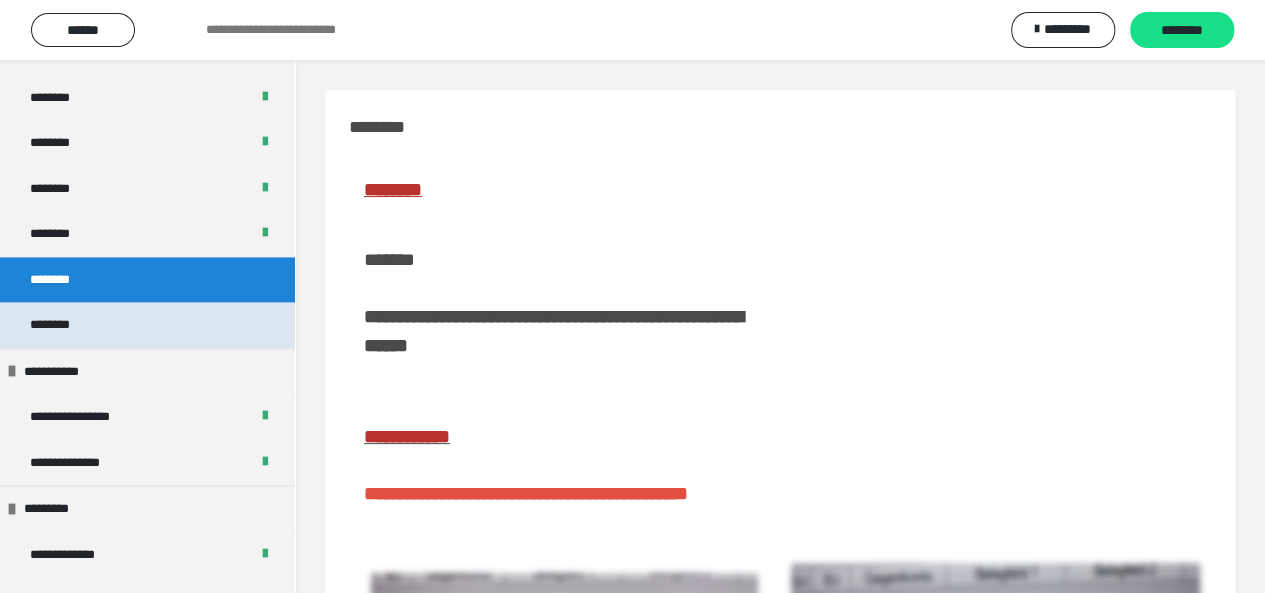 click on "********" at bounding box center [147, 325] 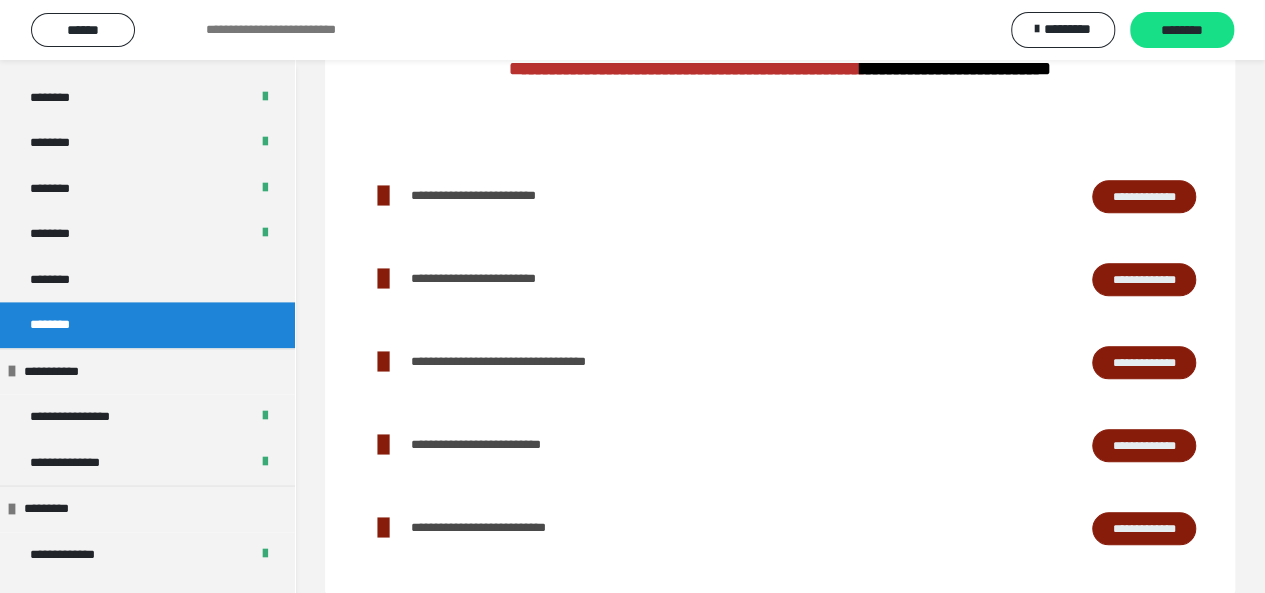 scroll, scrollTop: 611, scrollLeft: 0, axis: vertical 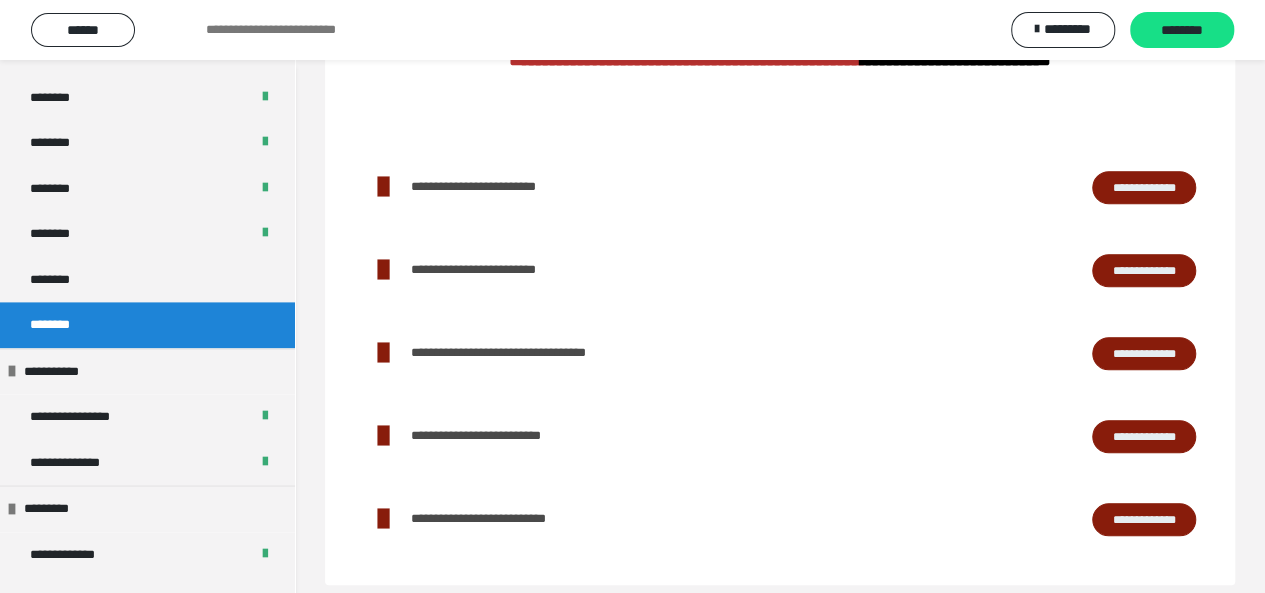 click on "**********" at bounding box center (1144, 187) 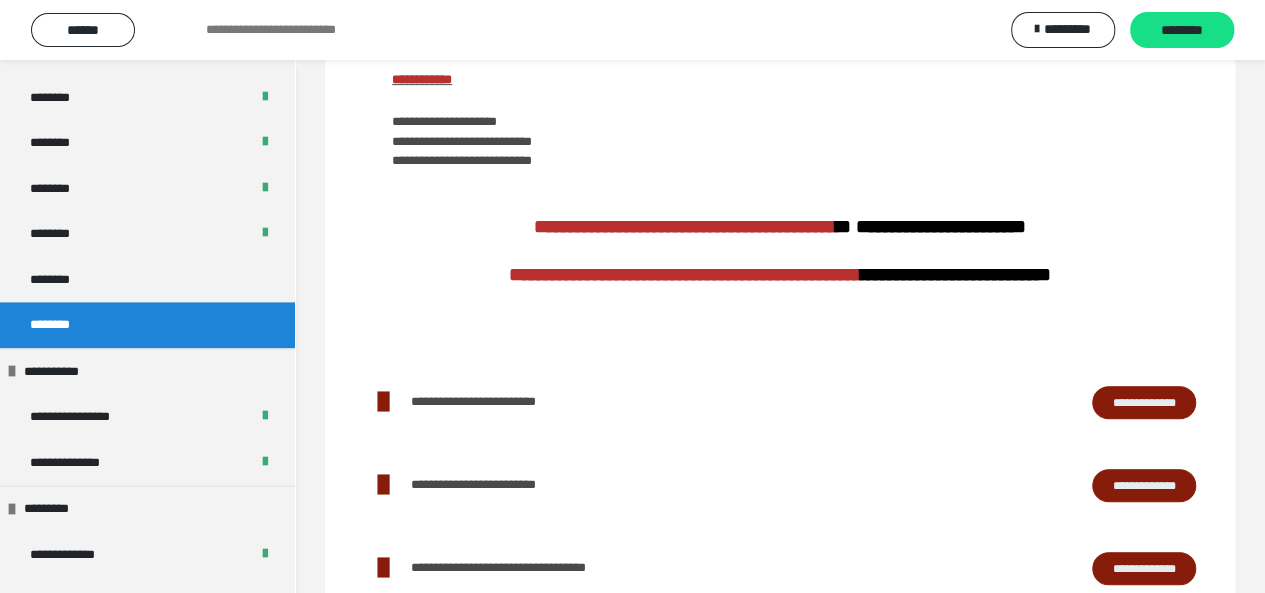 scroll, scrollTop: 320, scrollLeft: 0, axis: vertical 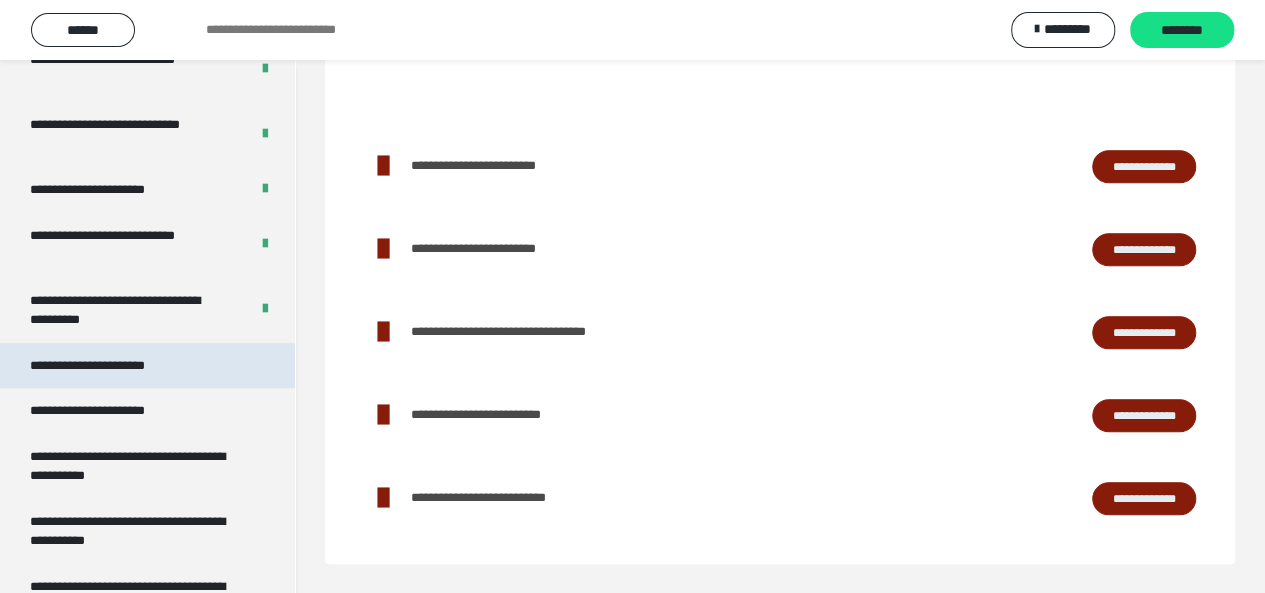 click on "**********" at bounding box center (110, 366) 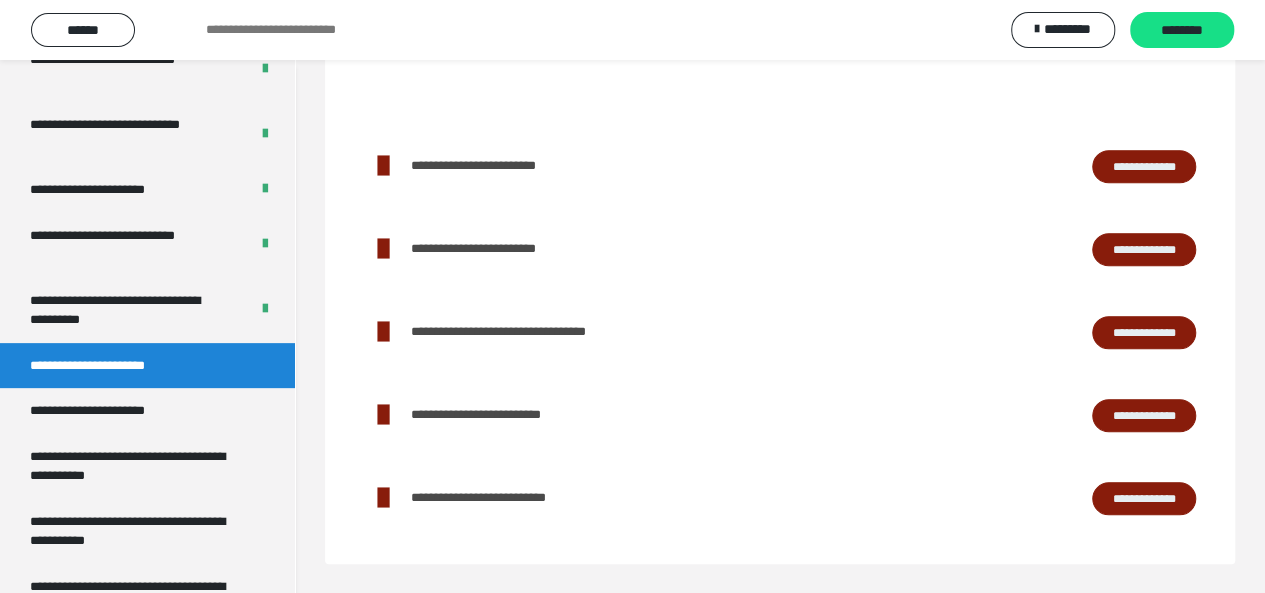 scroll, scrollTop: 102, scrollLeft: 0, axis: vertical 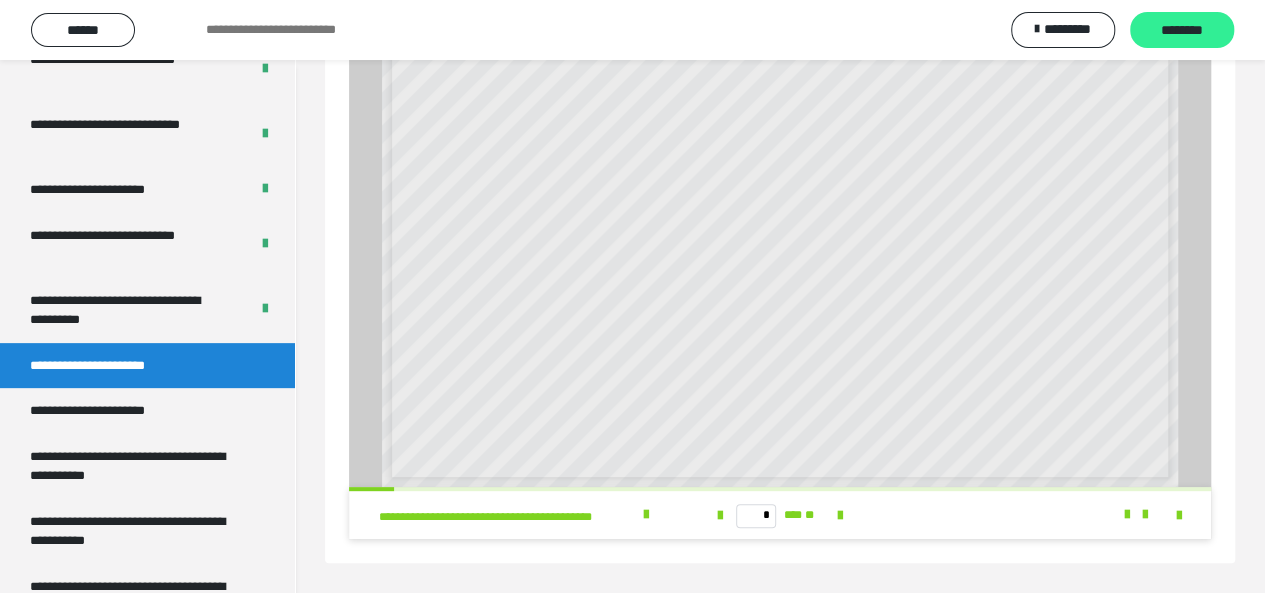 click on "********" at bounding box center (1182, 31) 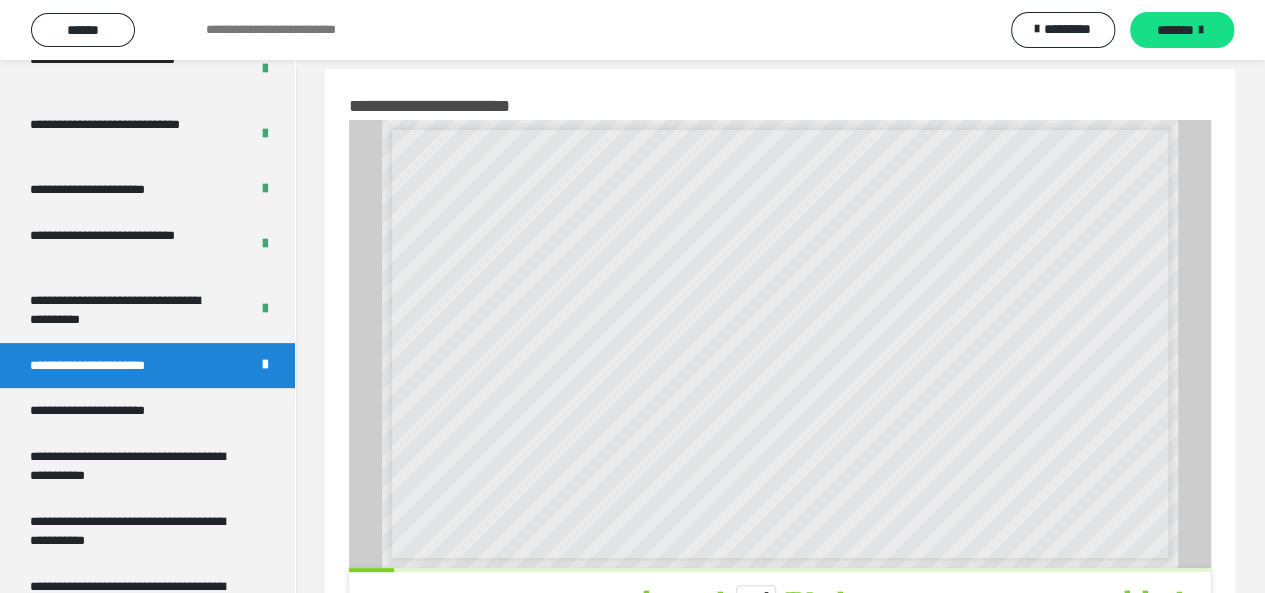 scroll, scrollTop: 0, scrollLeft: 0, axis: both 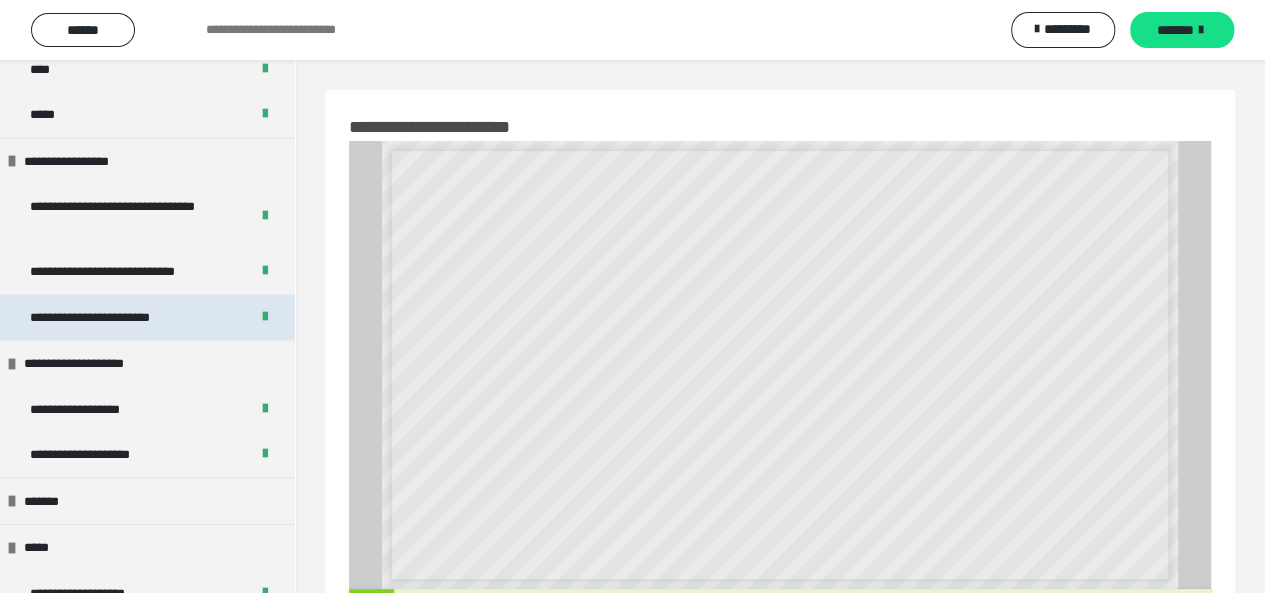 click on "**********" at bounding box center (117, 317) 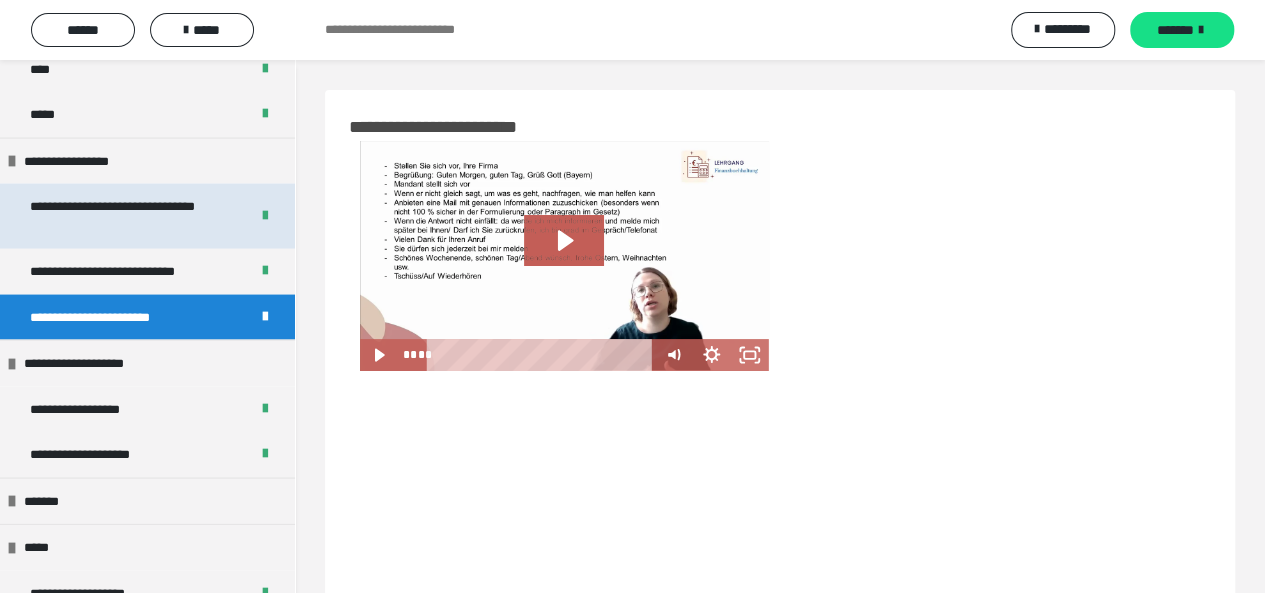 click on "**********" at bounding box center (124, 215) 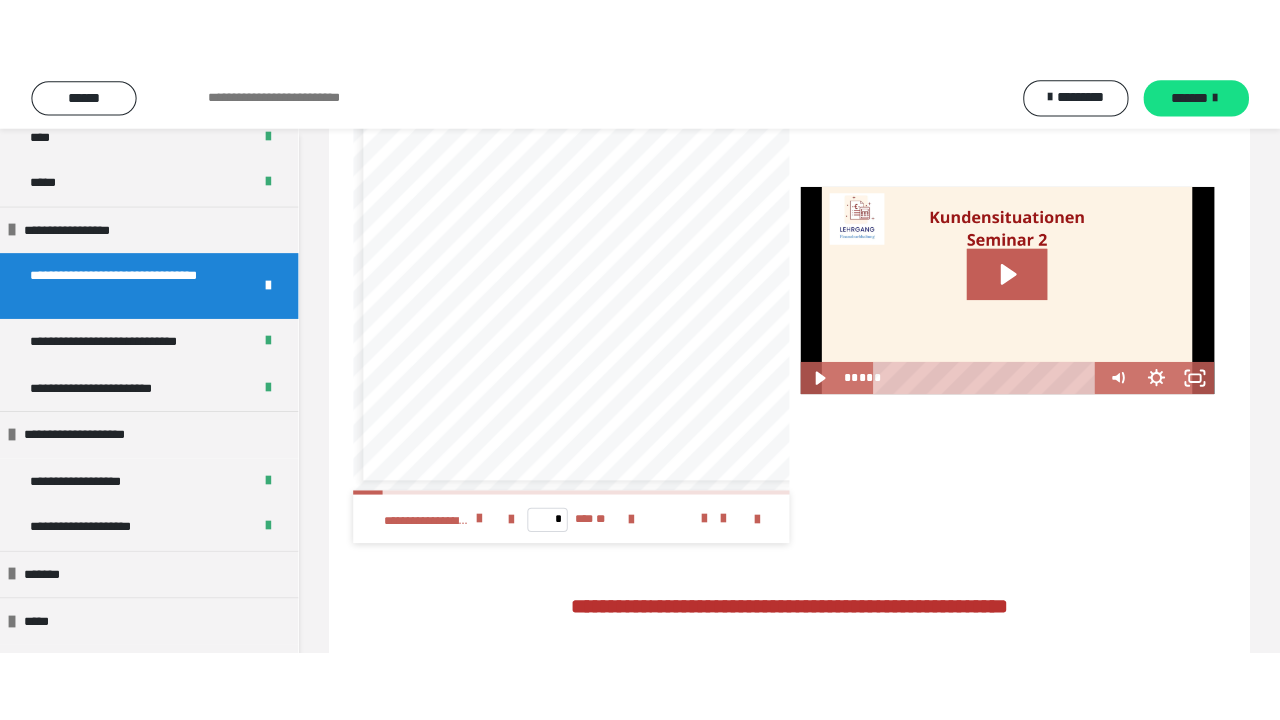scroll, scrollTop: 1446, scrollLeft: 0, axis: vertical 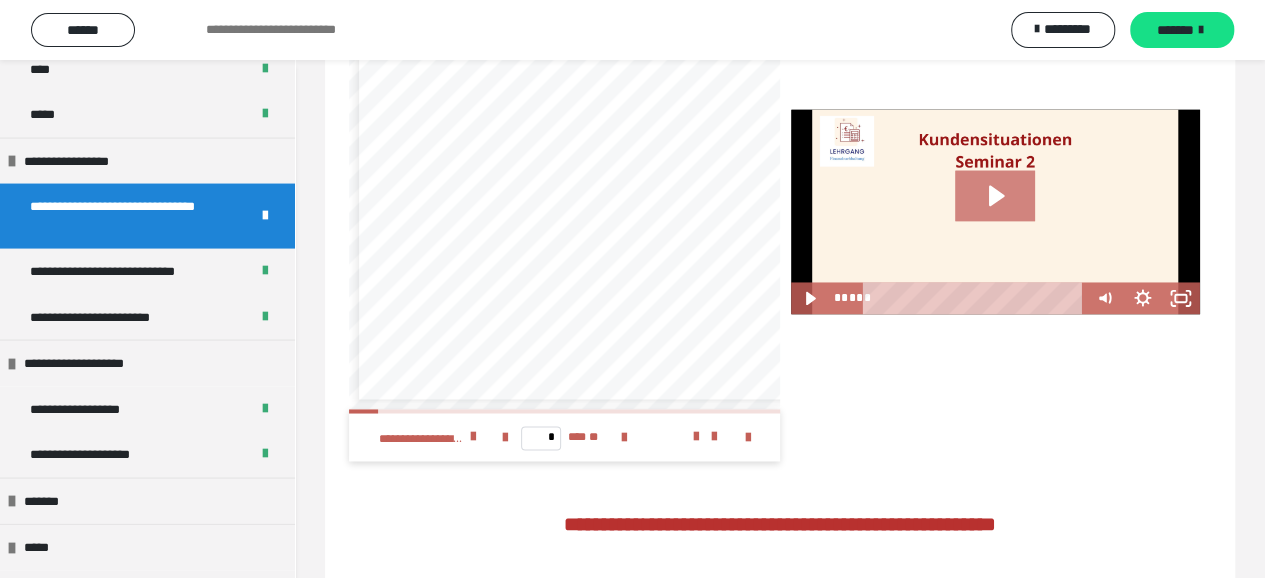 click 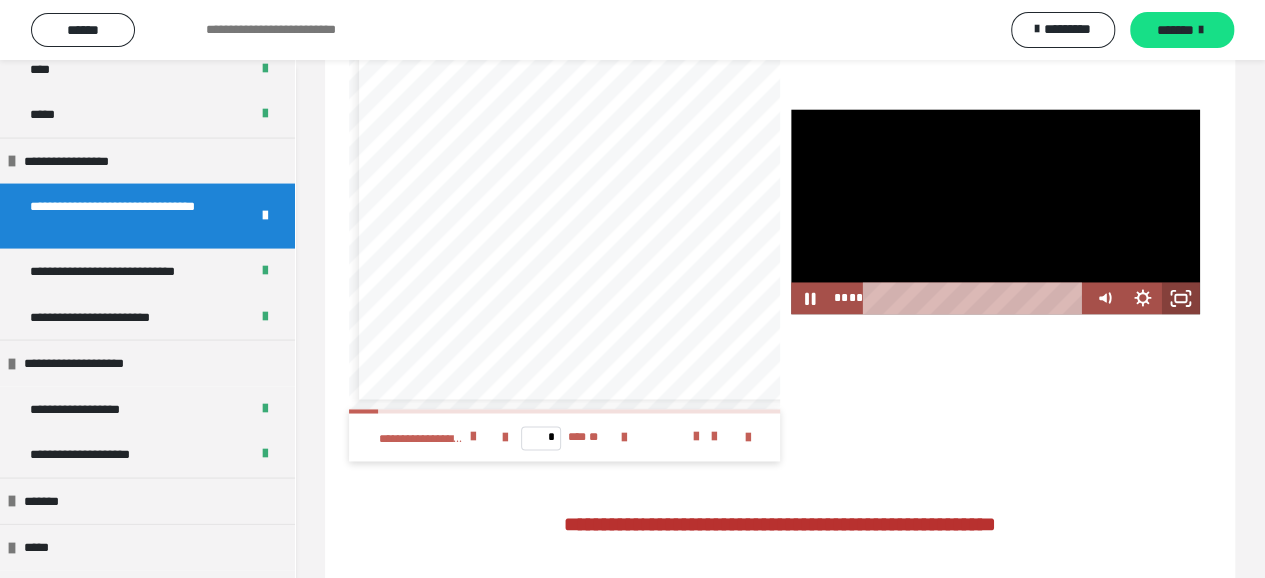 click 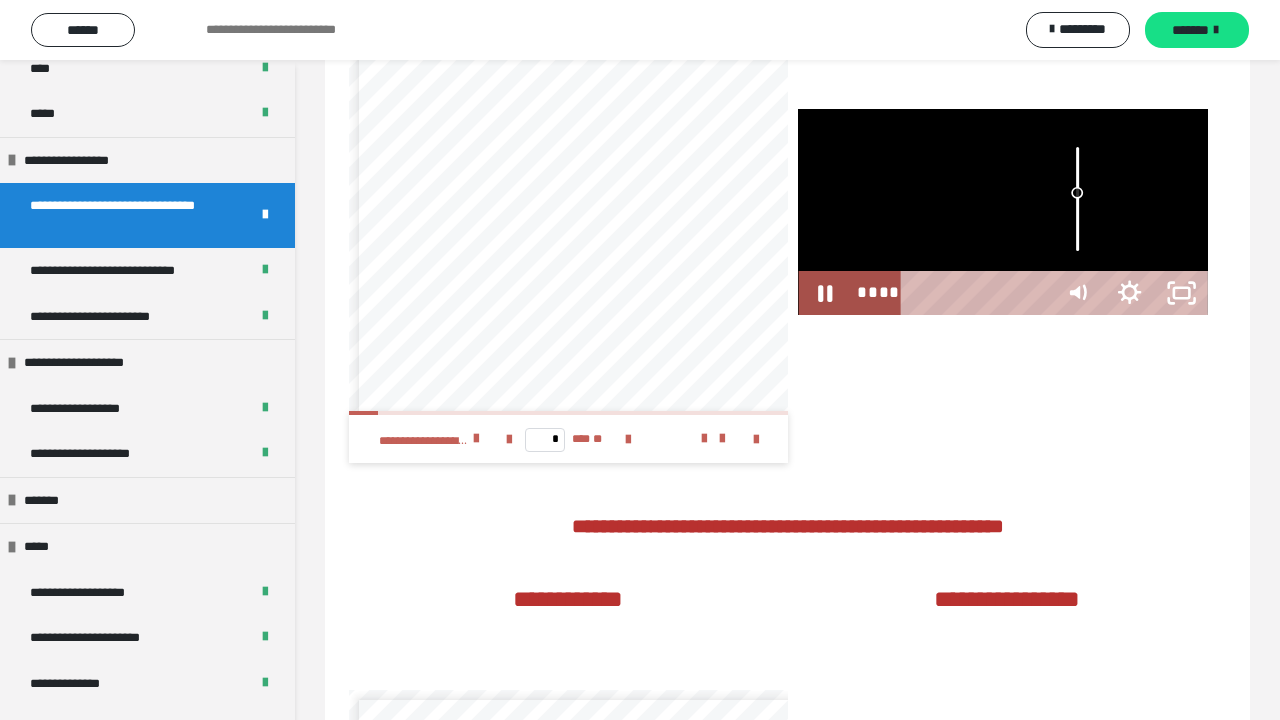 type 